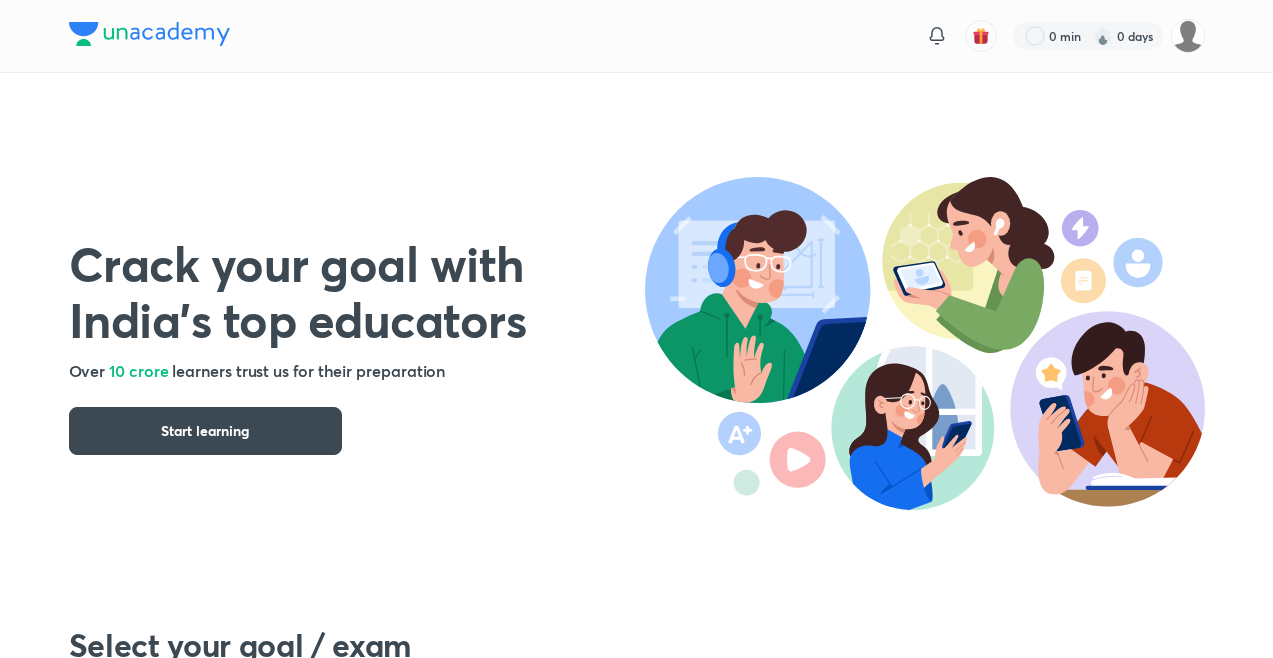 scroll, scrollTop: 90, scrollLeft: 0, axis: vertical 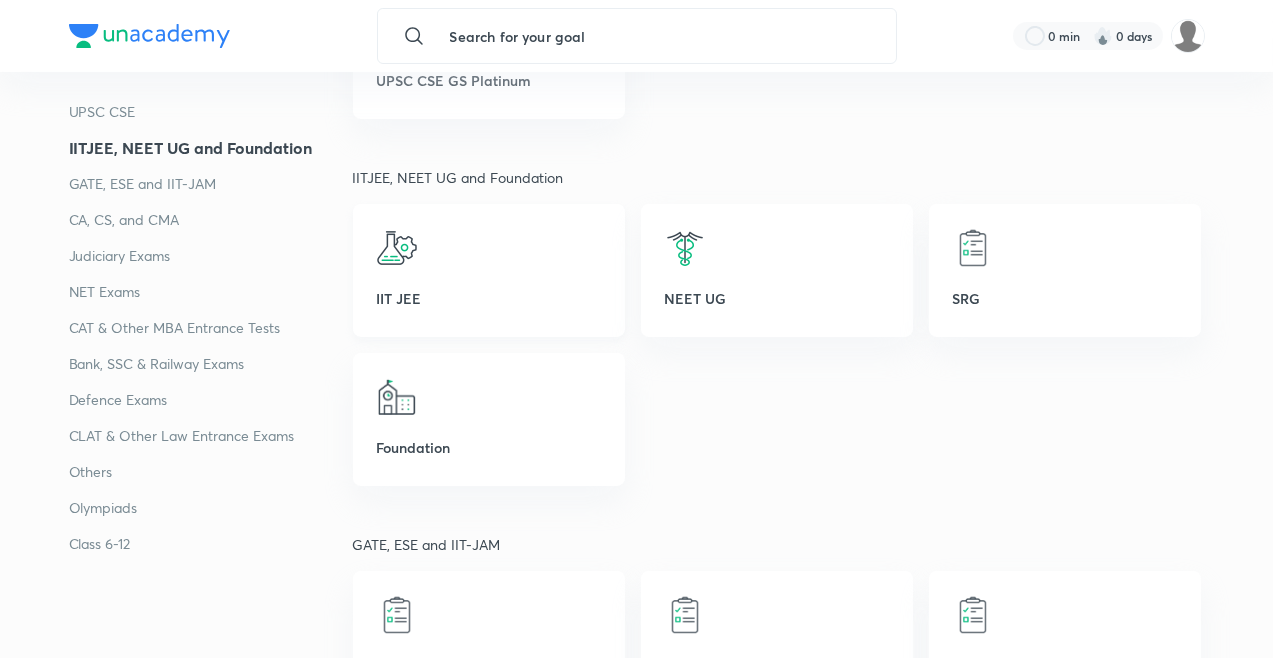 click on "IIT JEE" at bounding box center (489, 298) 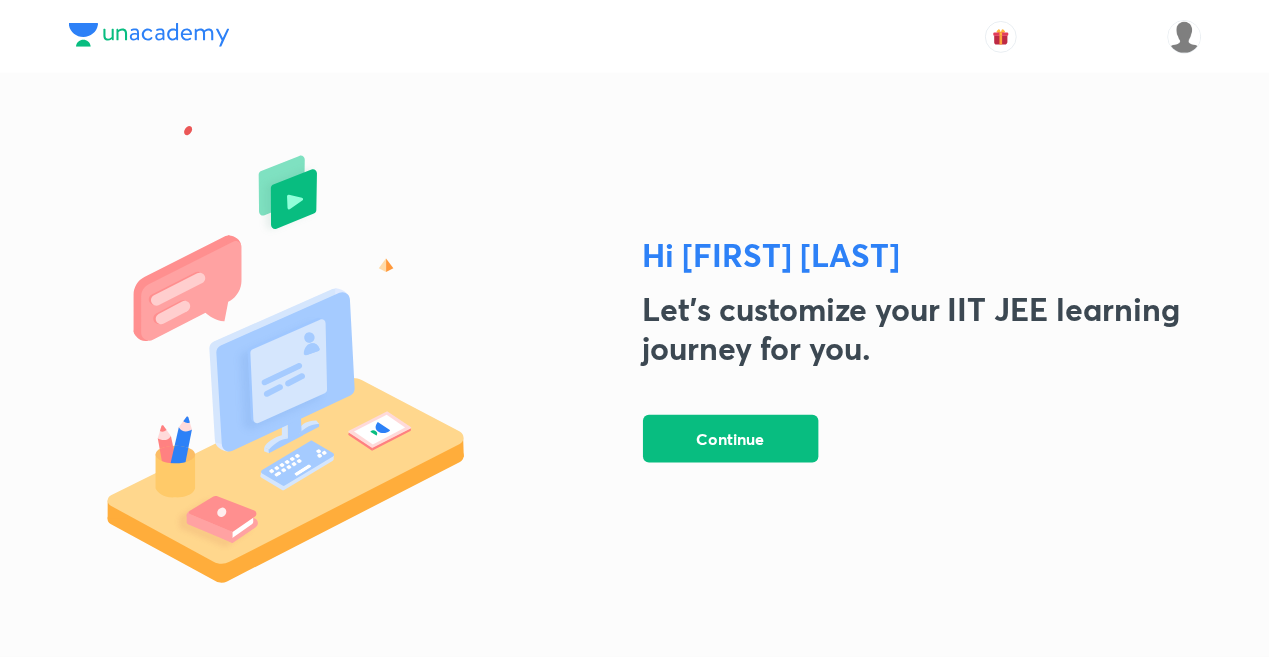 scroll, scrollTop: 0, scrollLeft: 0, axis: both 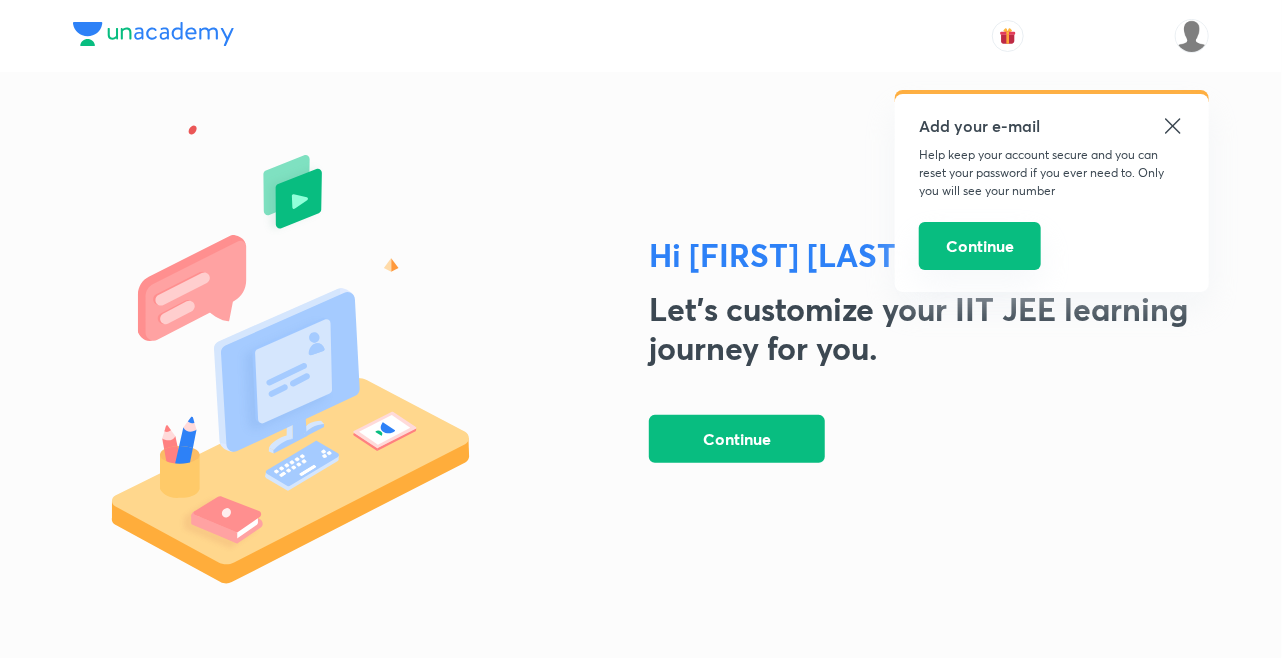 click on "Continue" at bounding box center (980, 246) 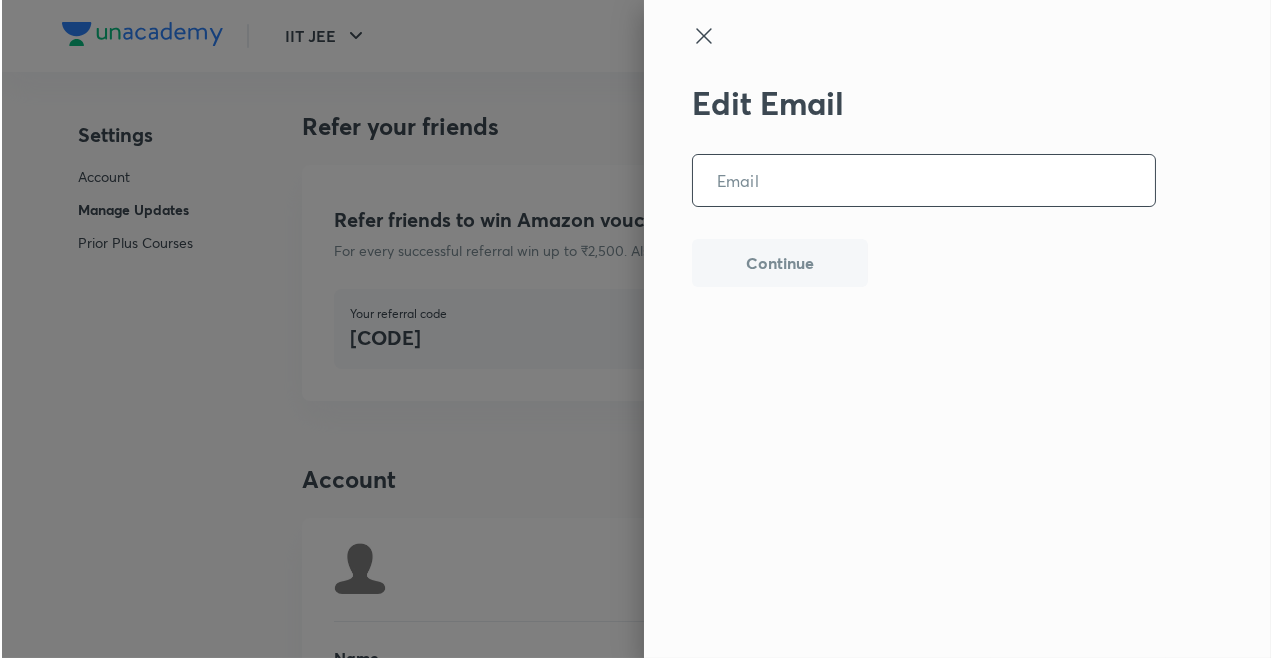 scroll, scrollTop: 4978, scrollLeft: 0, axis: vertical 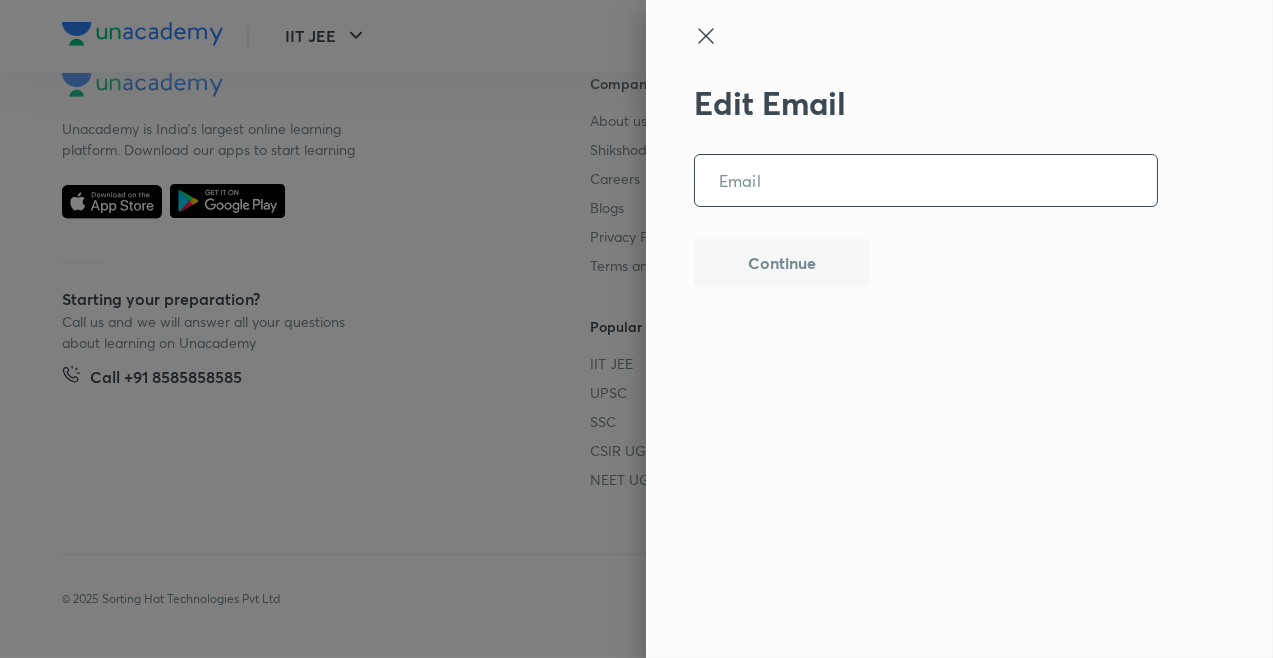 click at bounding box center (926, 180) 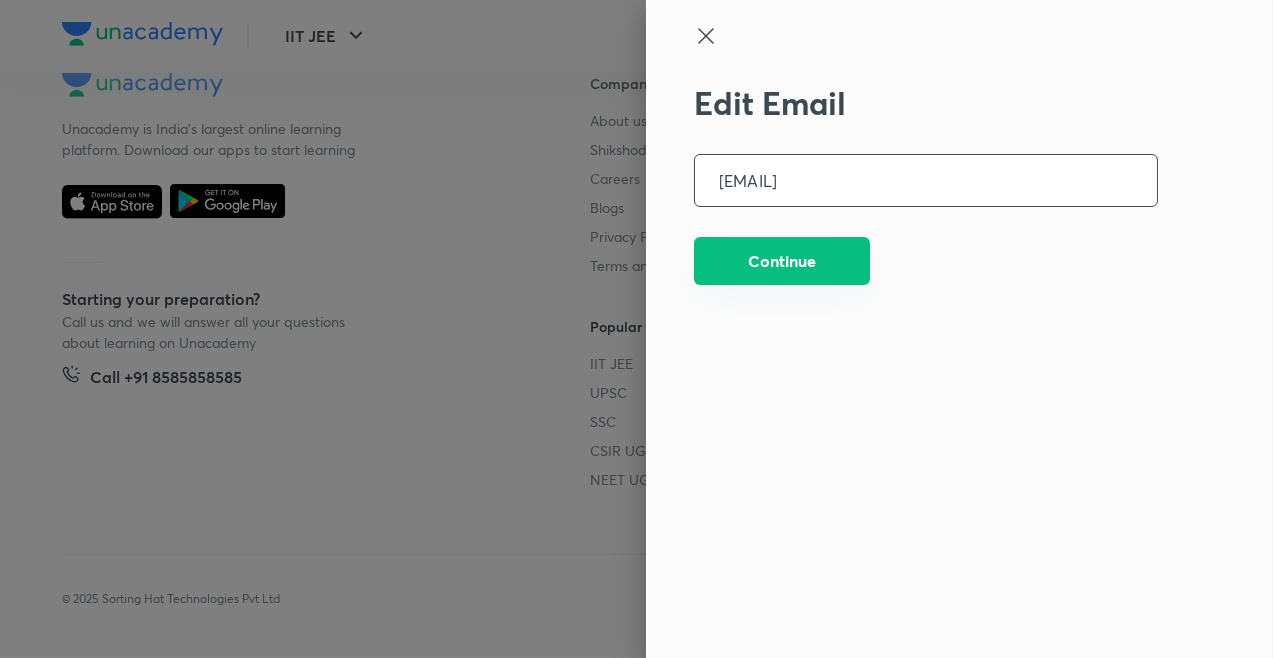 type on "[EMAIL]" 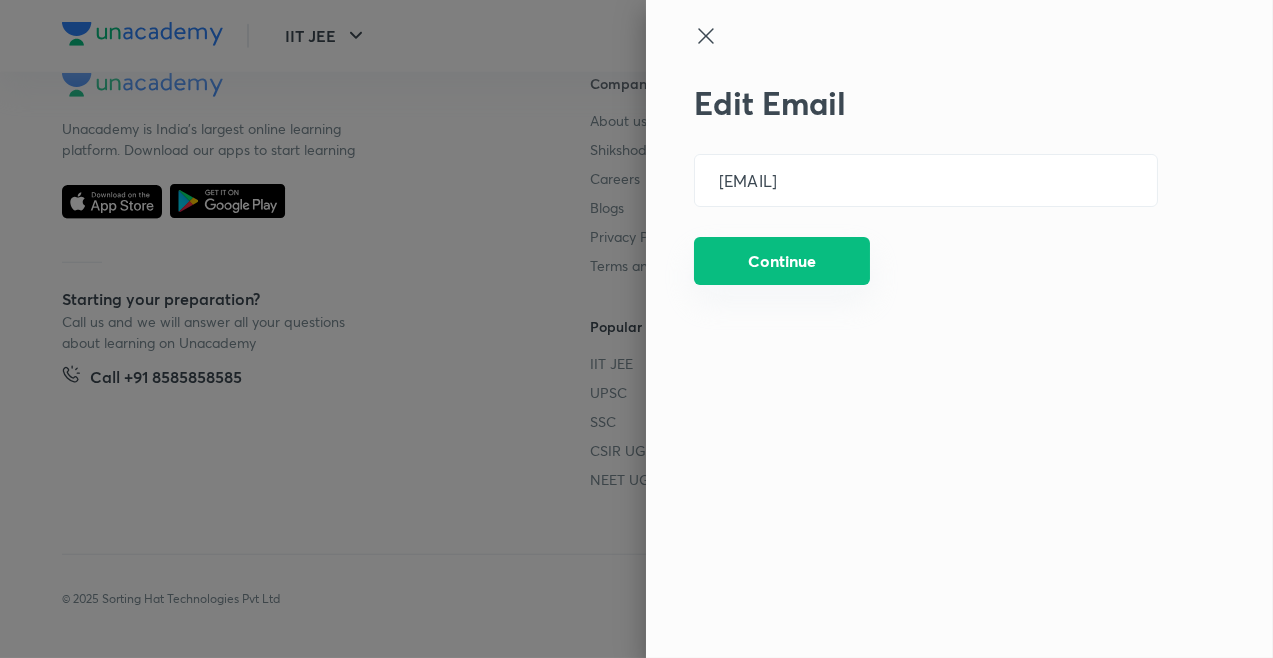 click on "Continue" at bounding box center (782, 261) 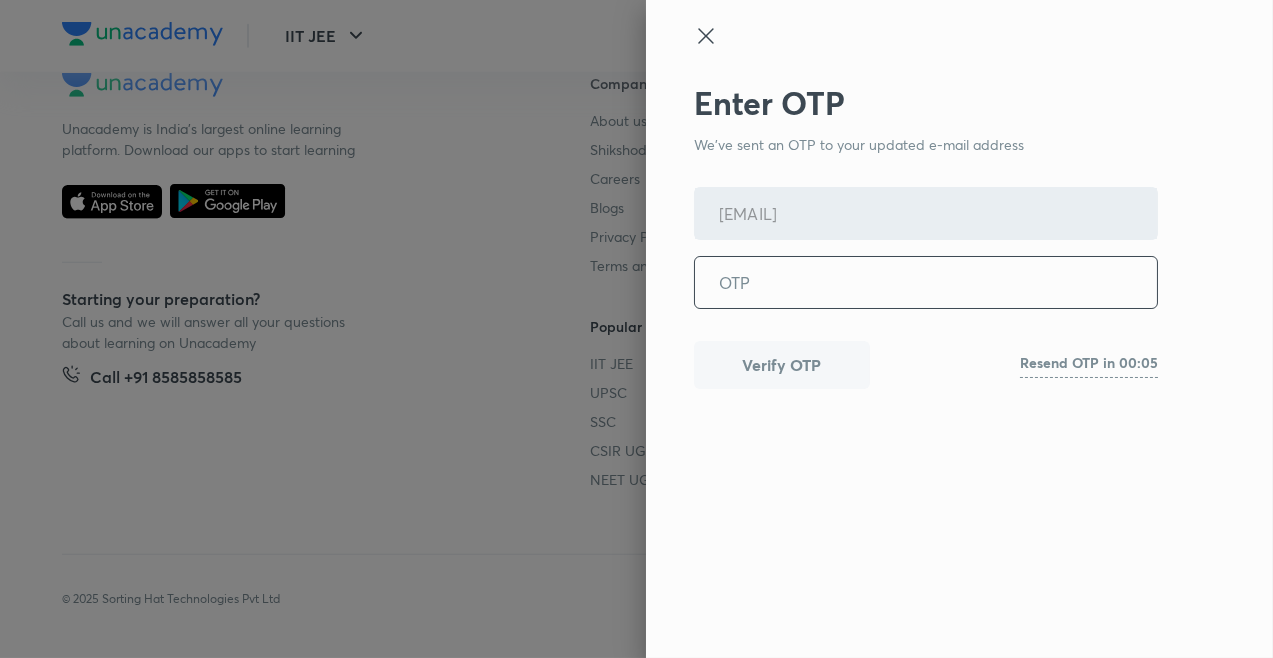click at bounding box center (926, 282) 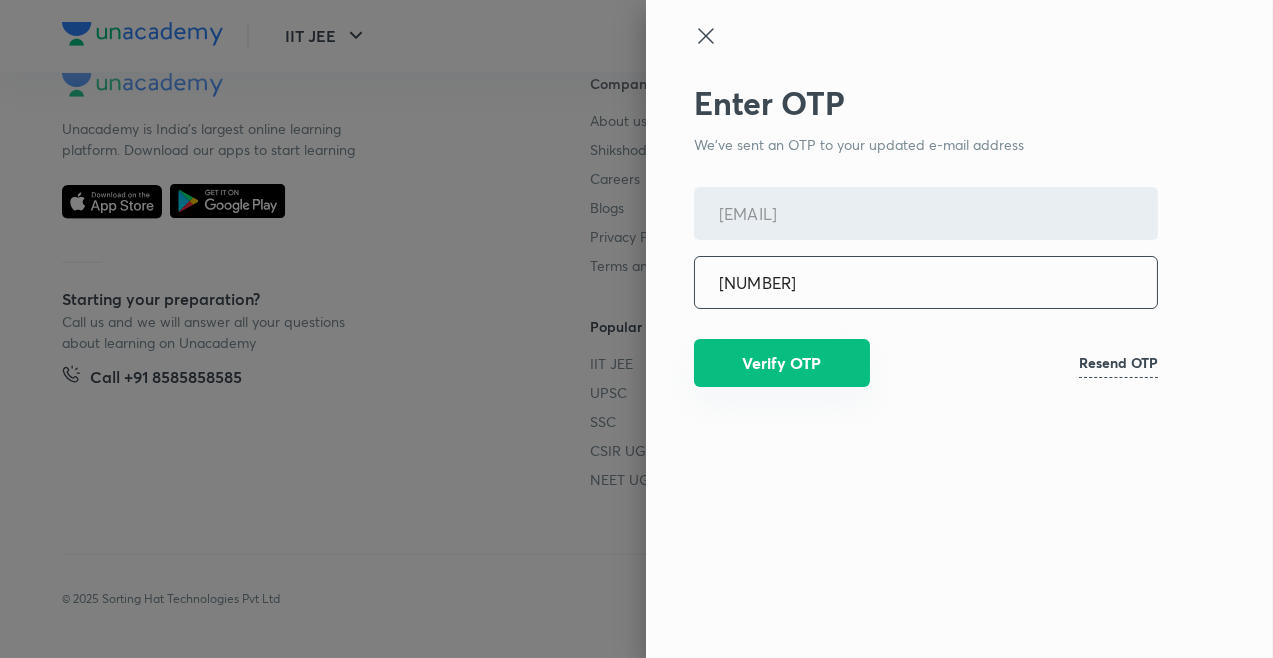 type on "036488" 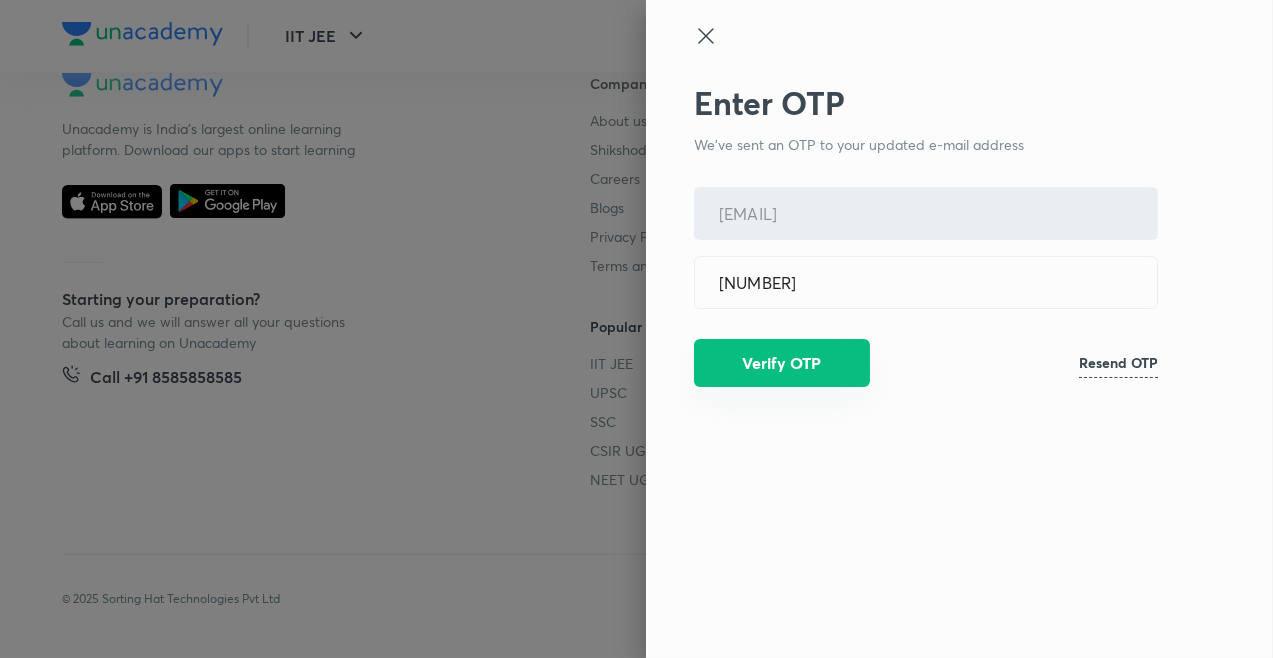 click on "Verify OTP" at bounding box center (782, 363) 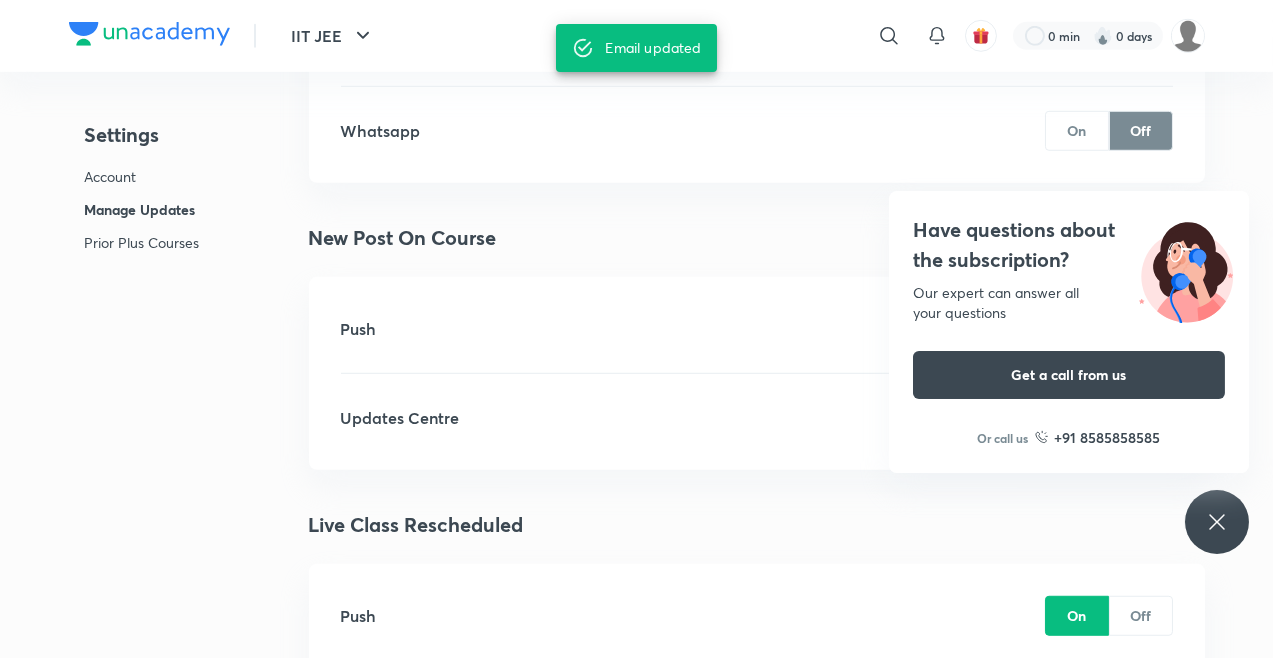 scroll, scrollTop: 4081, scrollLeft: 0, axis: vertical 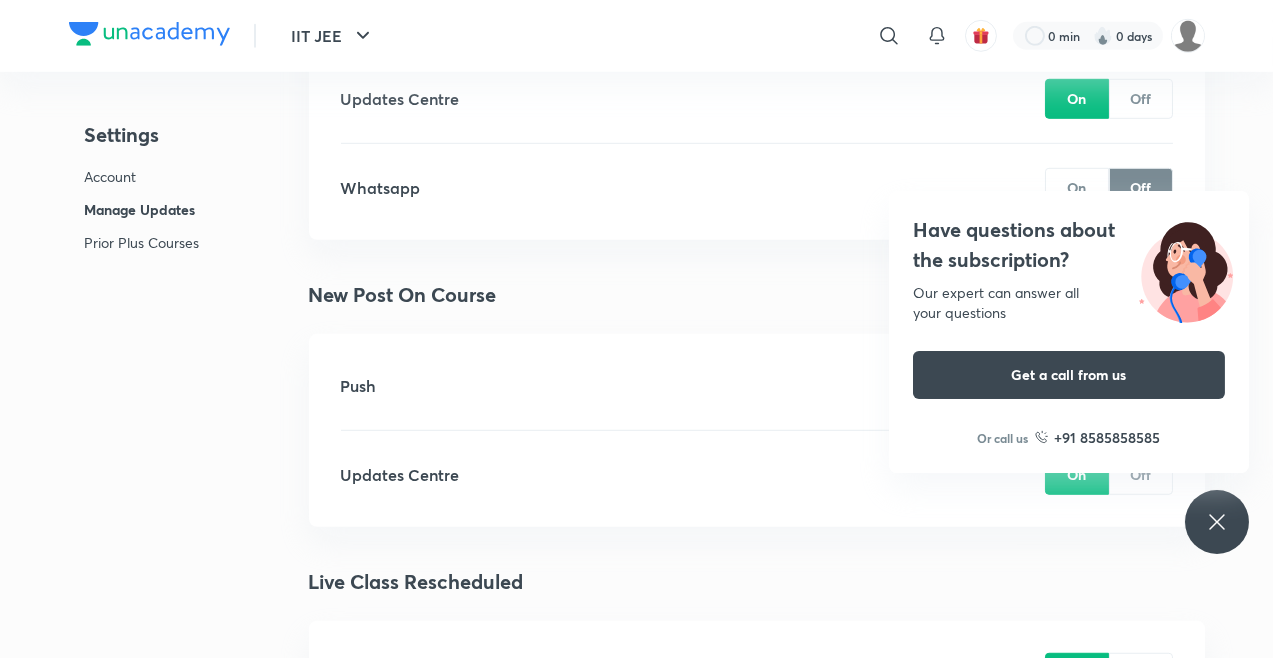 click 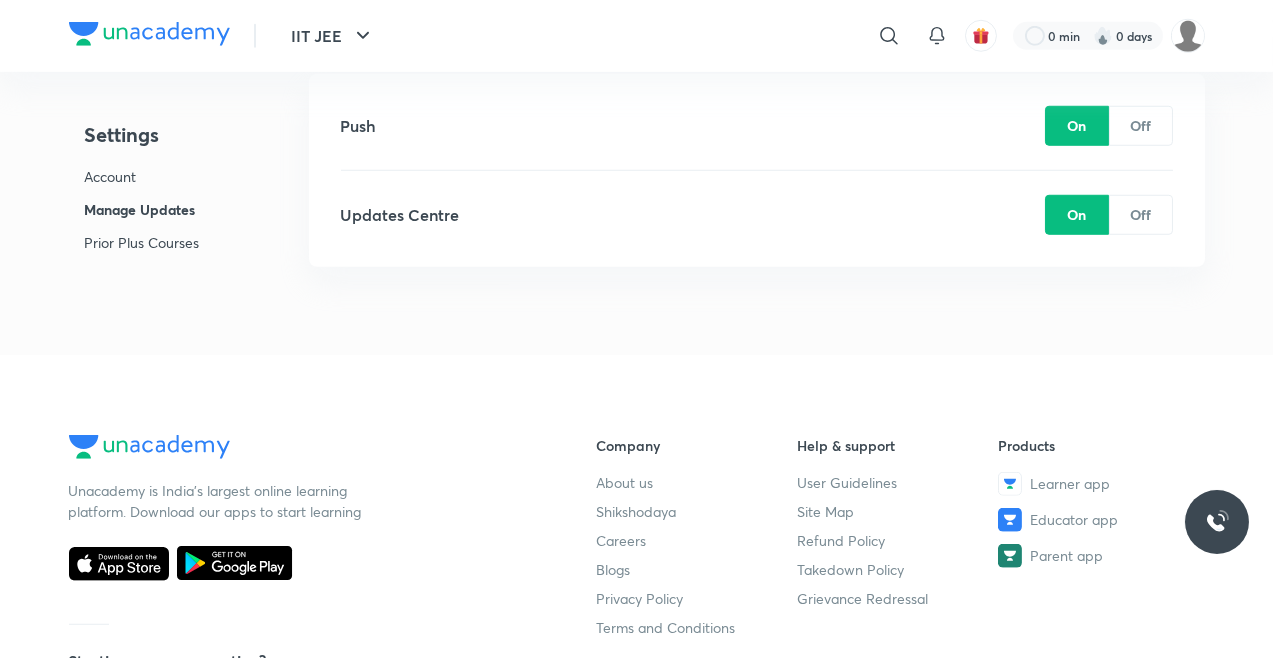 scroll, scrollTop: 4535, scrollLeft: 0, axis: vertical 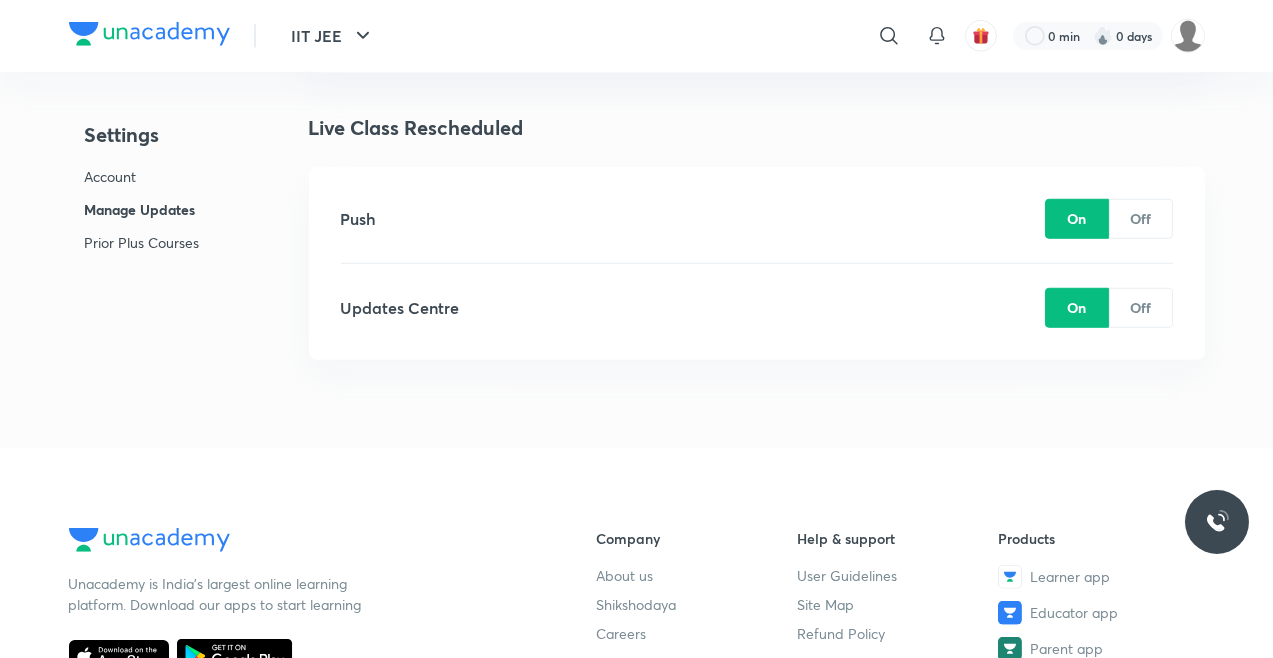 click on "Prior Plus Courses" at bounding box center [142, 242] 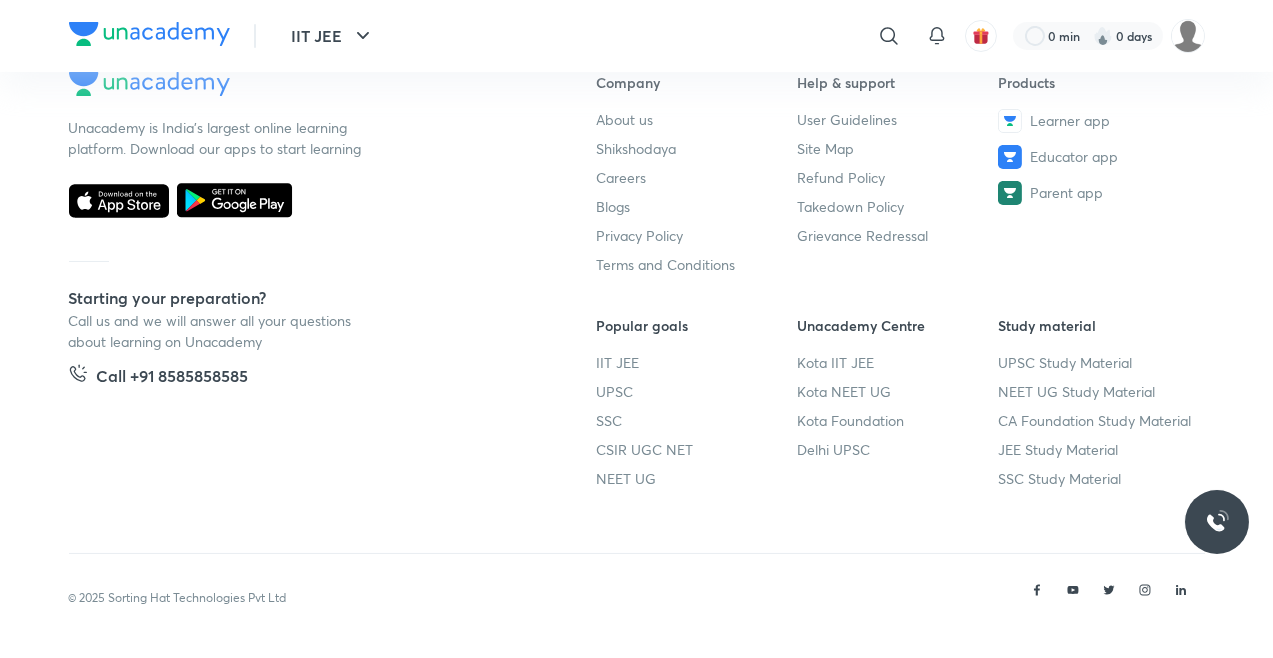 scroll, scrollTop: 0, scrollLeft: 0, axis: both 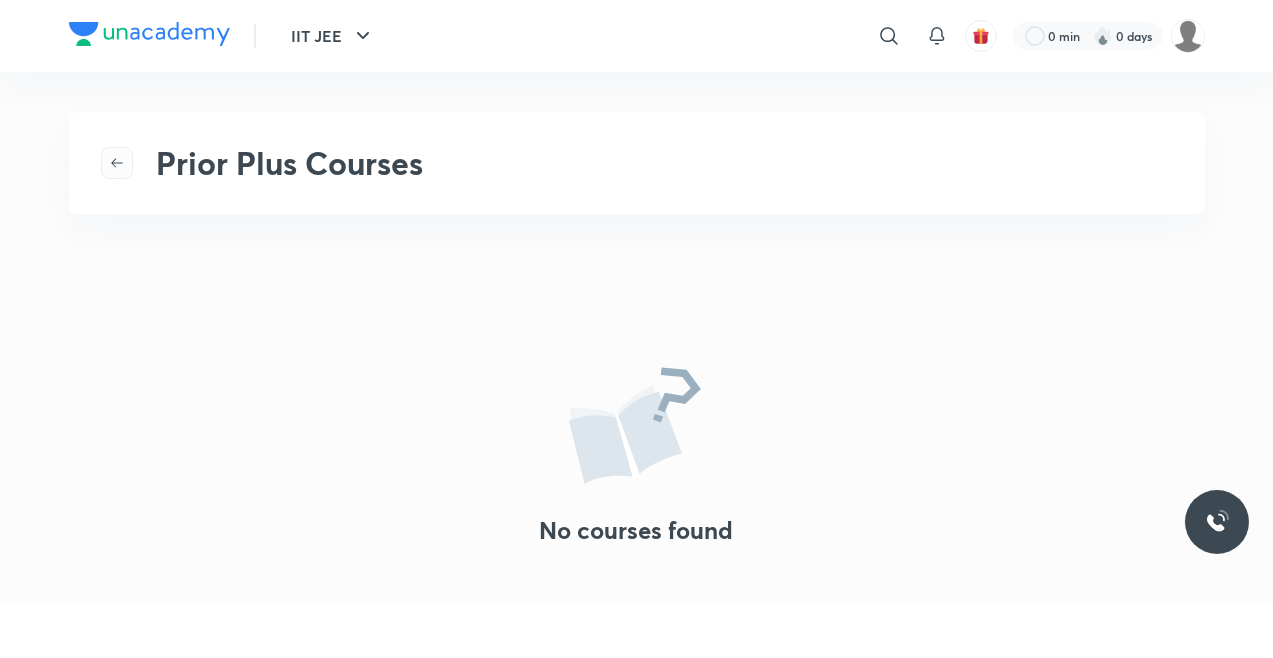 click 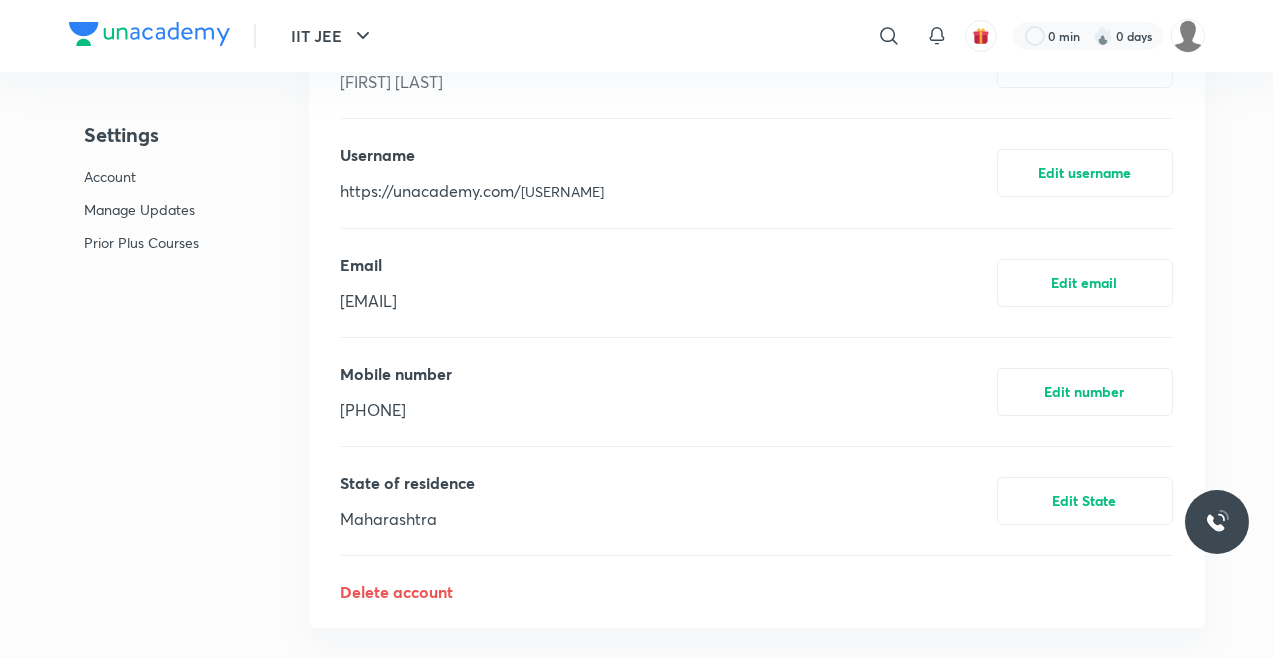scroll, scrollTop: 4990, scrollLeft: 0, axis: vertical 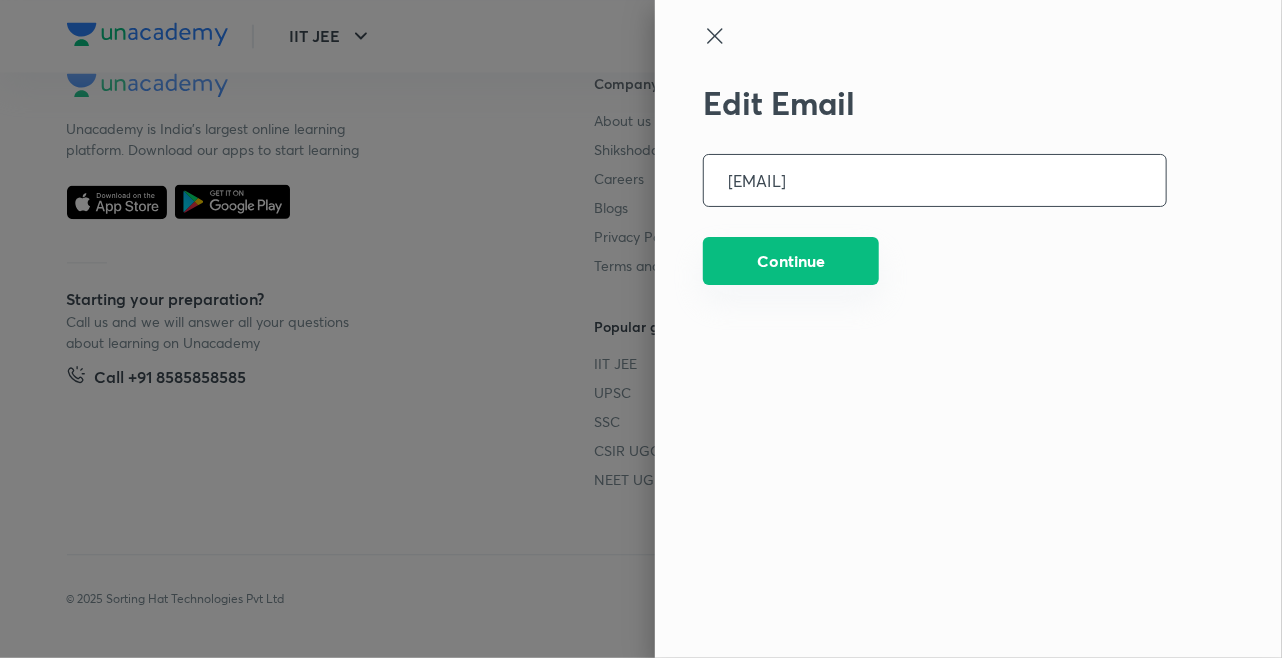 click on "Continue" at bounding box center [791, 261] 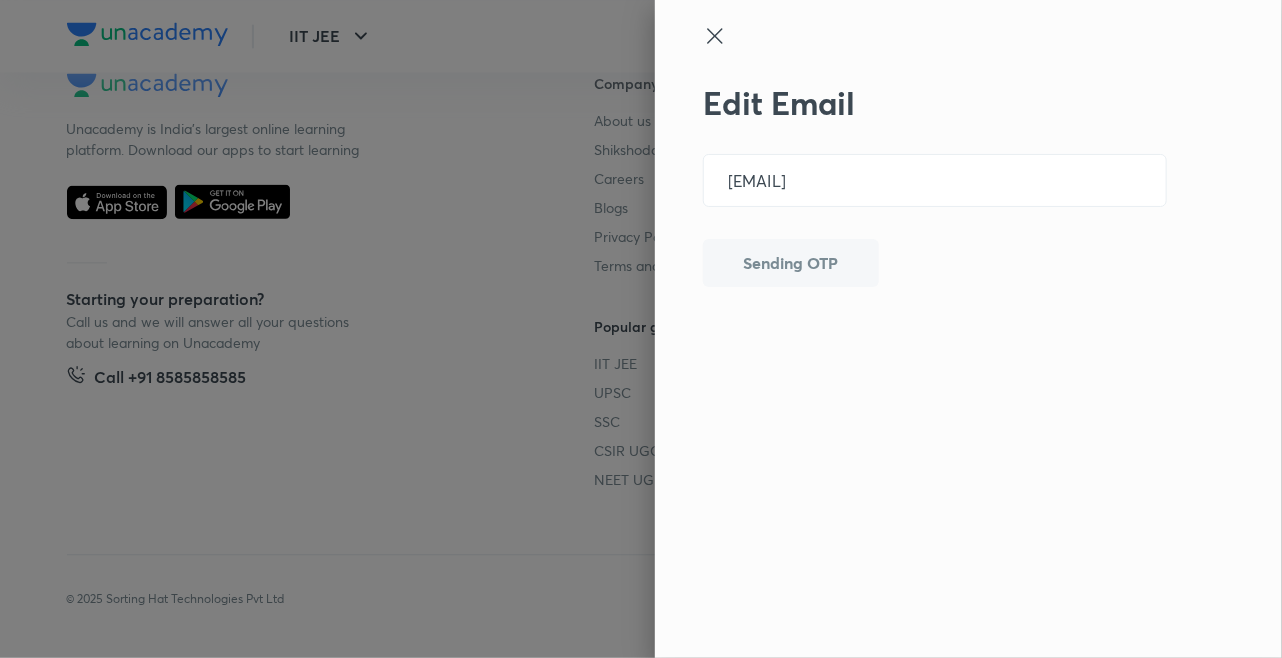 click 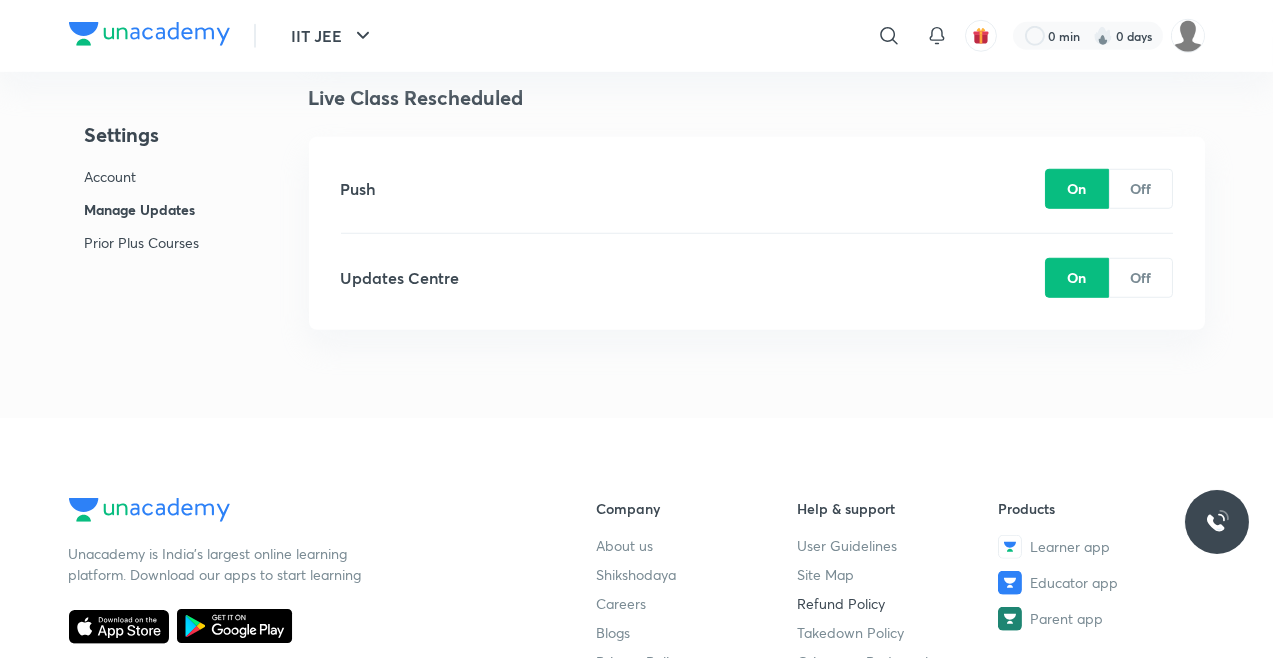 scroll, scrollTop: 4535, scrollLeft: 0, axis: vertical 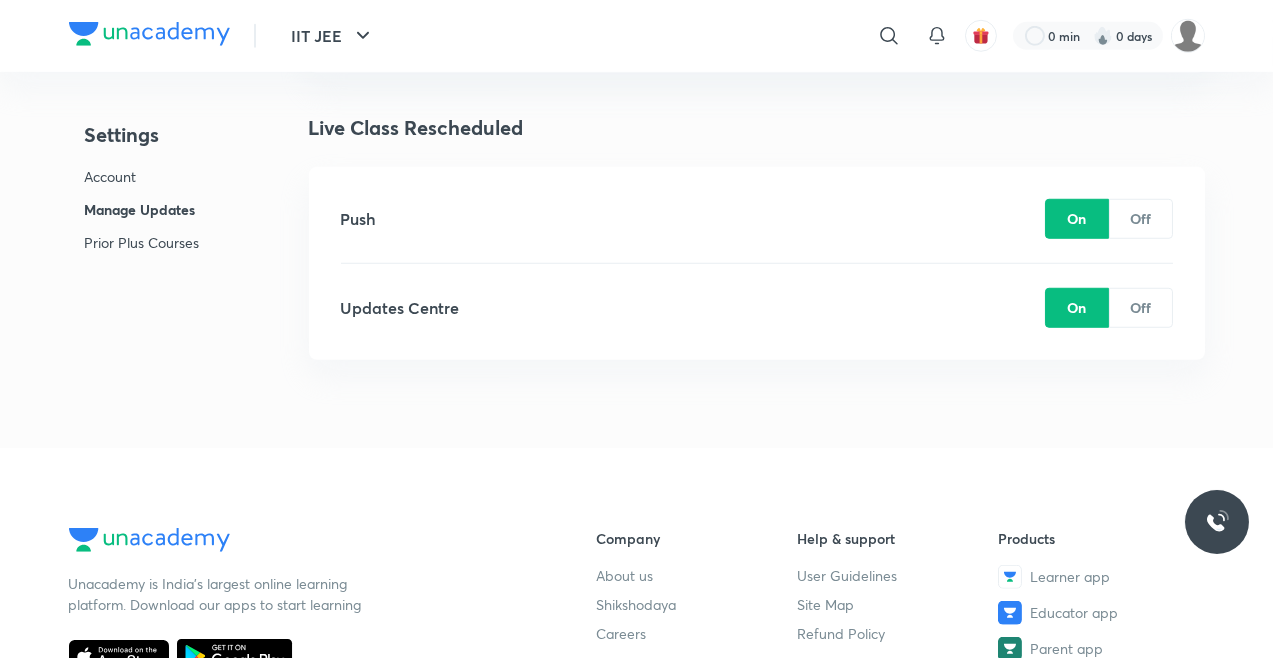 click on "Account" at bounding box center [142, 176] 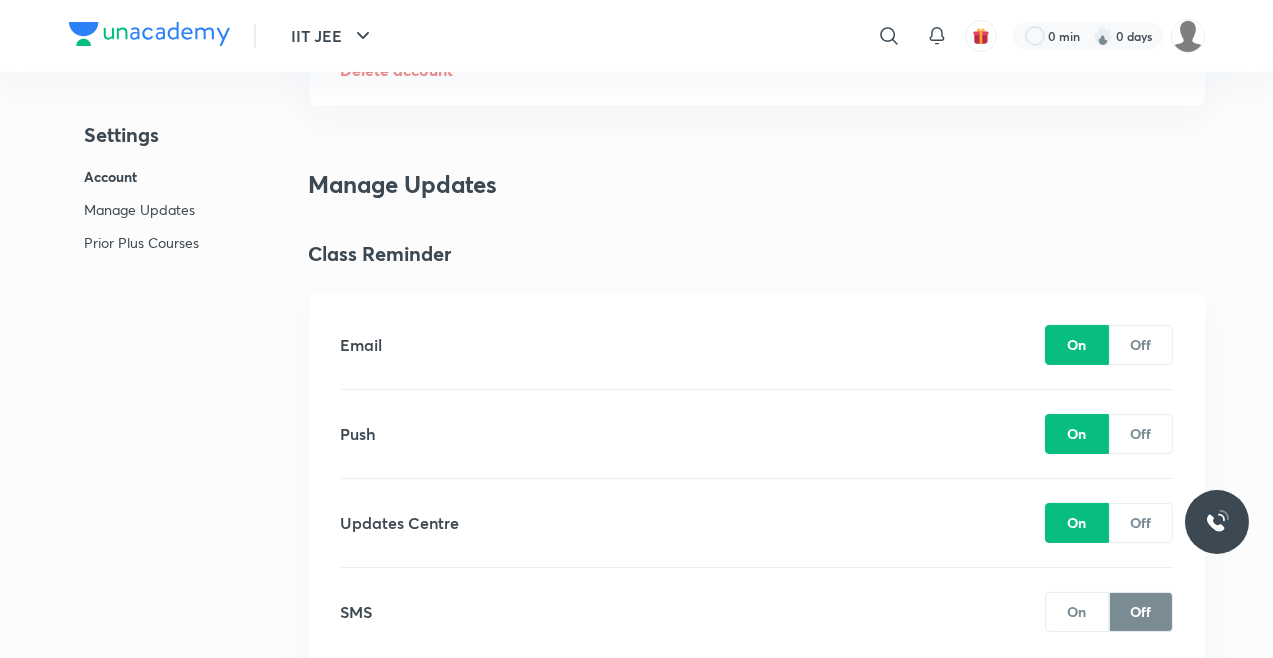 scroll, scrollTop: 1178, scrollLeft: 0, axis: vertical 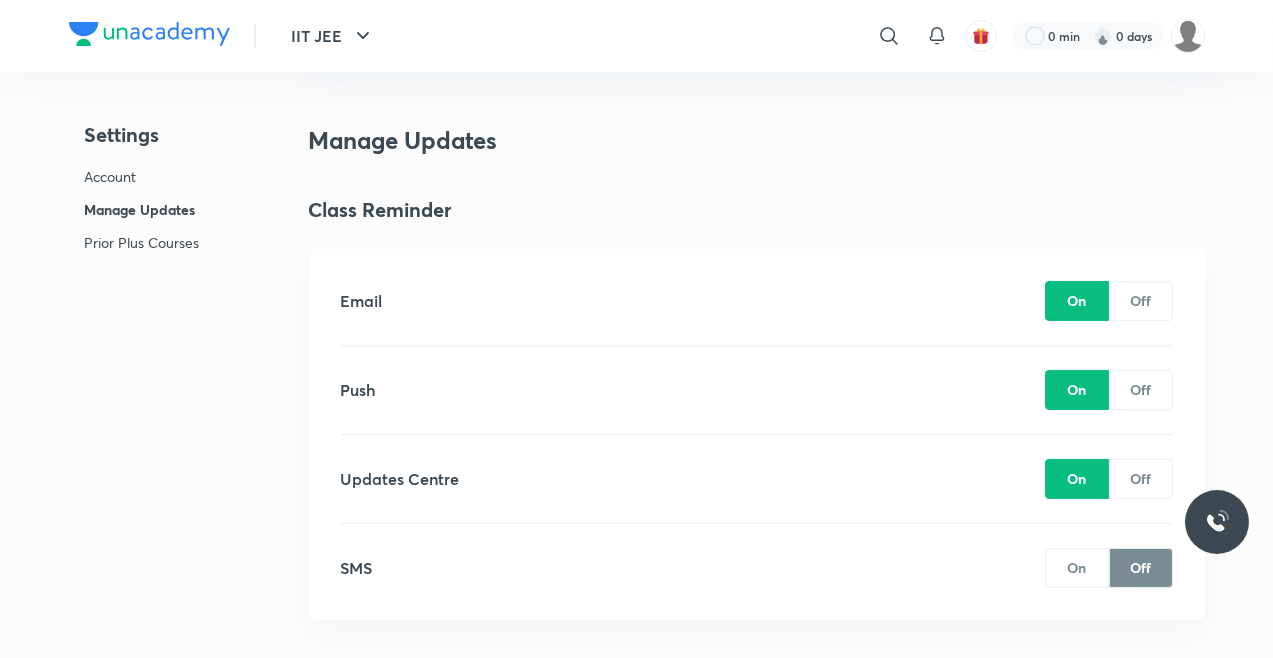 click on "On" at bounding box center (1077, 301) 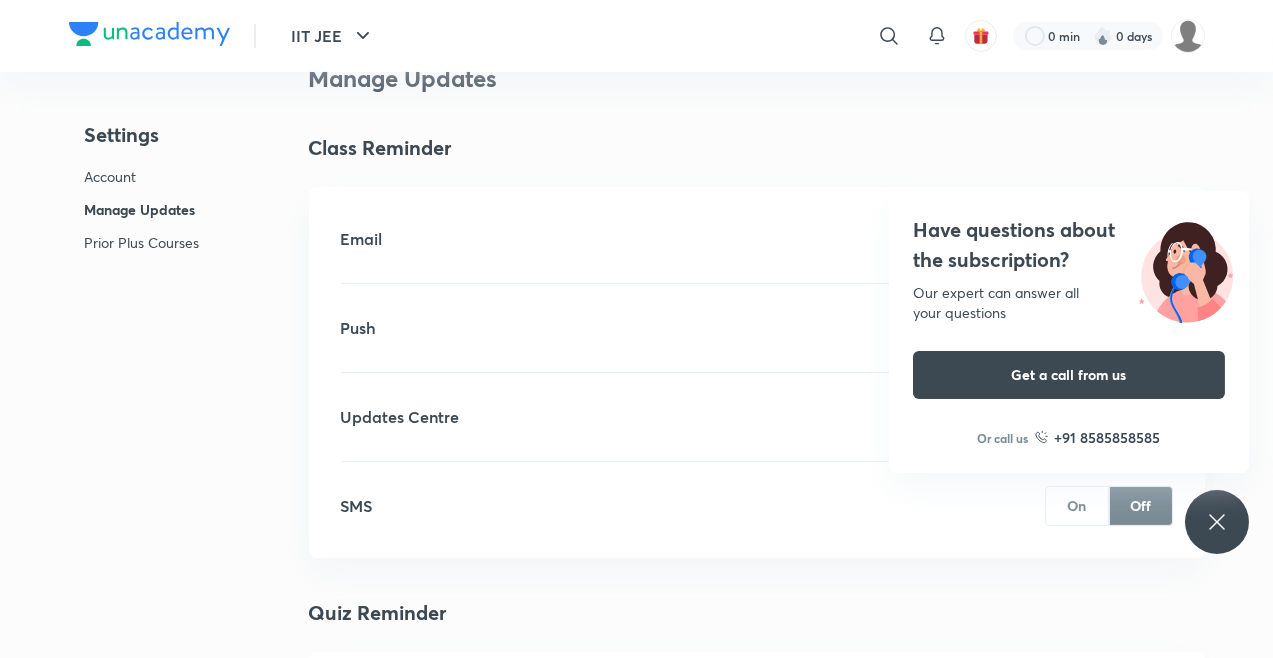 scroll, scrollTop: 1270, scrollLeft: 0, axis: vertical 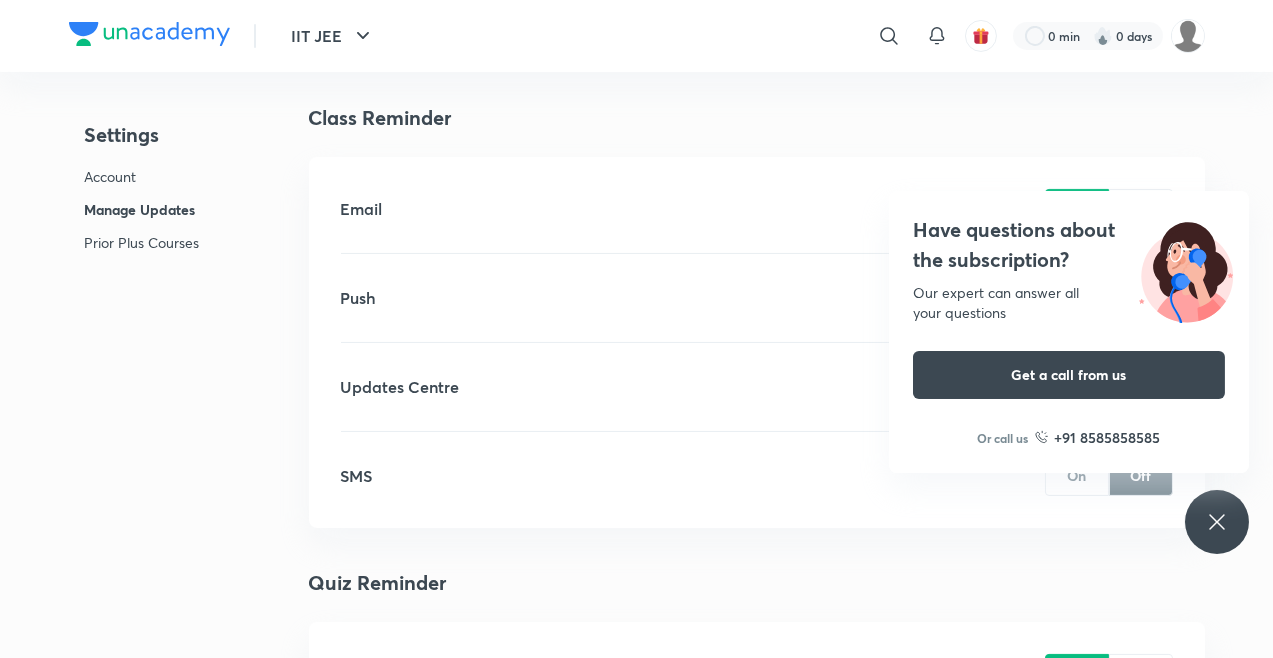 click 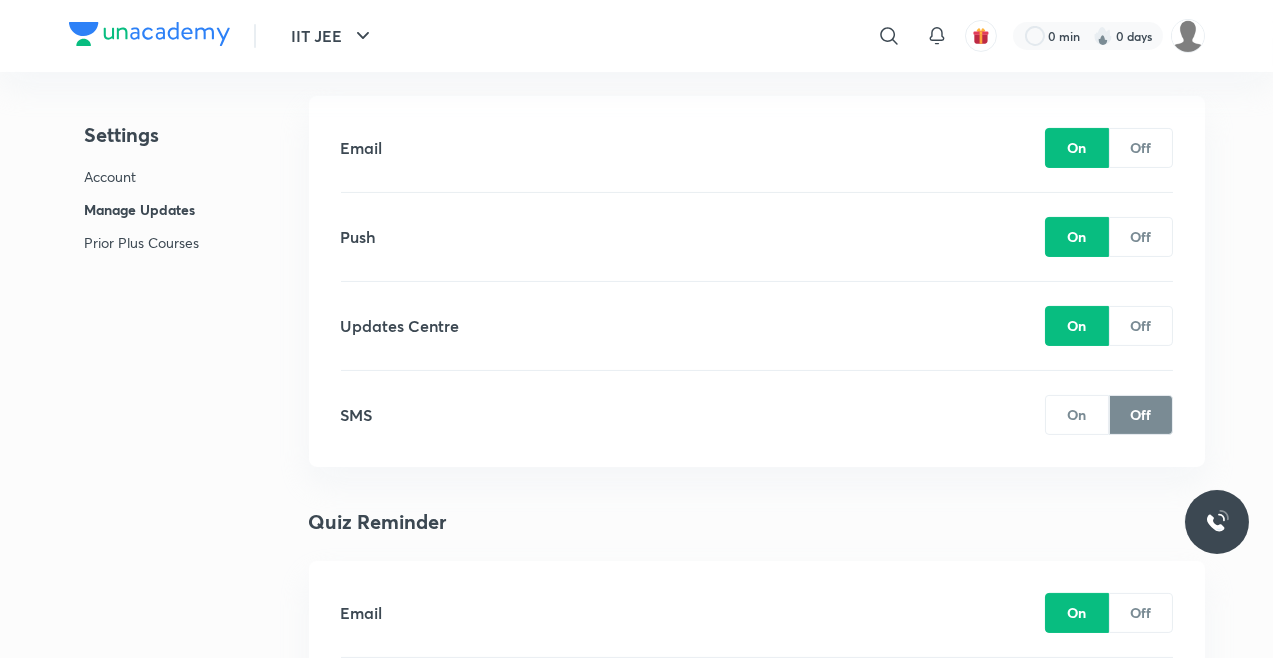 scroll, scrollTop: 1361, scrollLeft: 0, axis: vertical 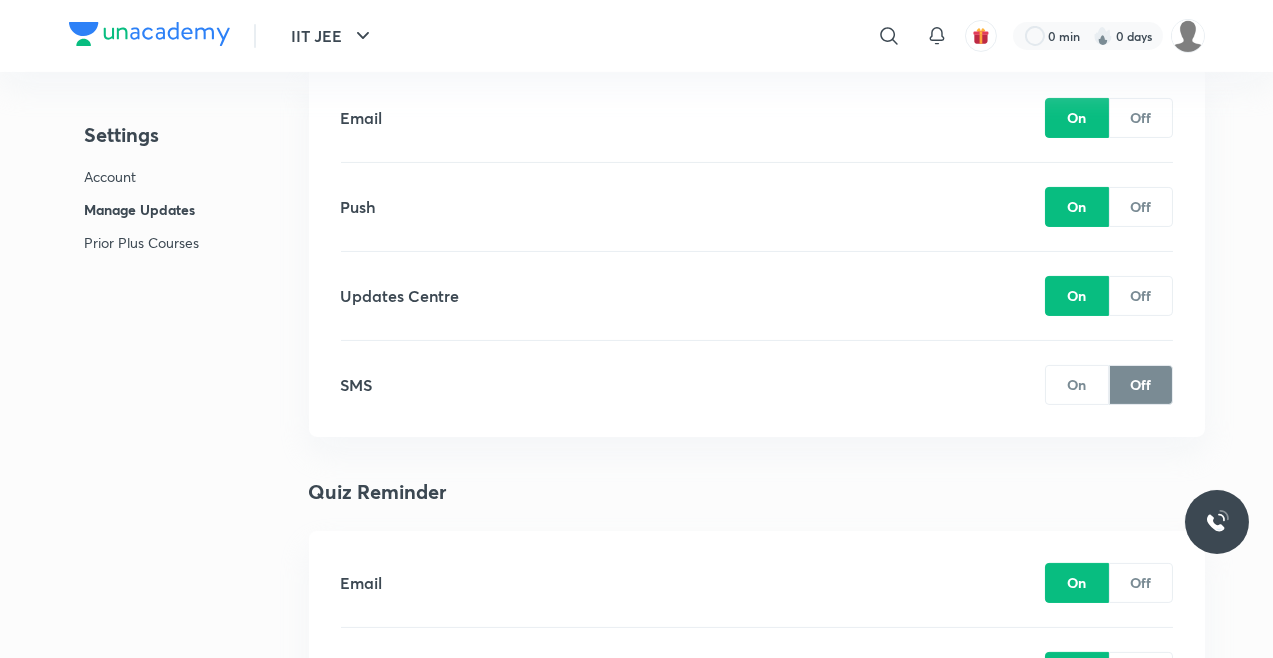 click on "On" at bounding box center [1077, 385] 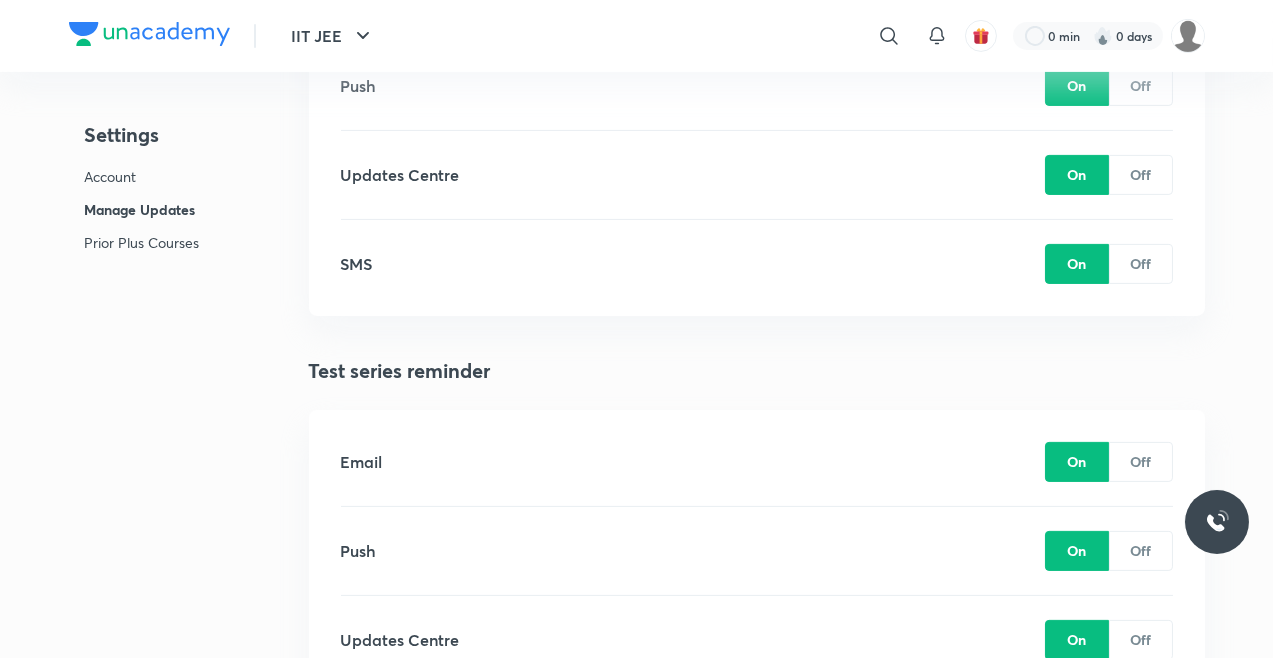 scroll, scrollTop: 1815, scrollLeft: 0, axis: vertical 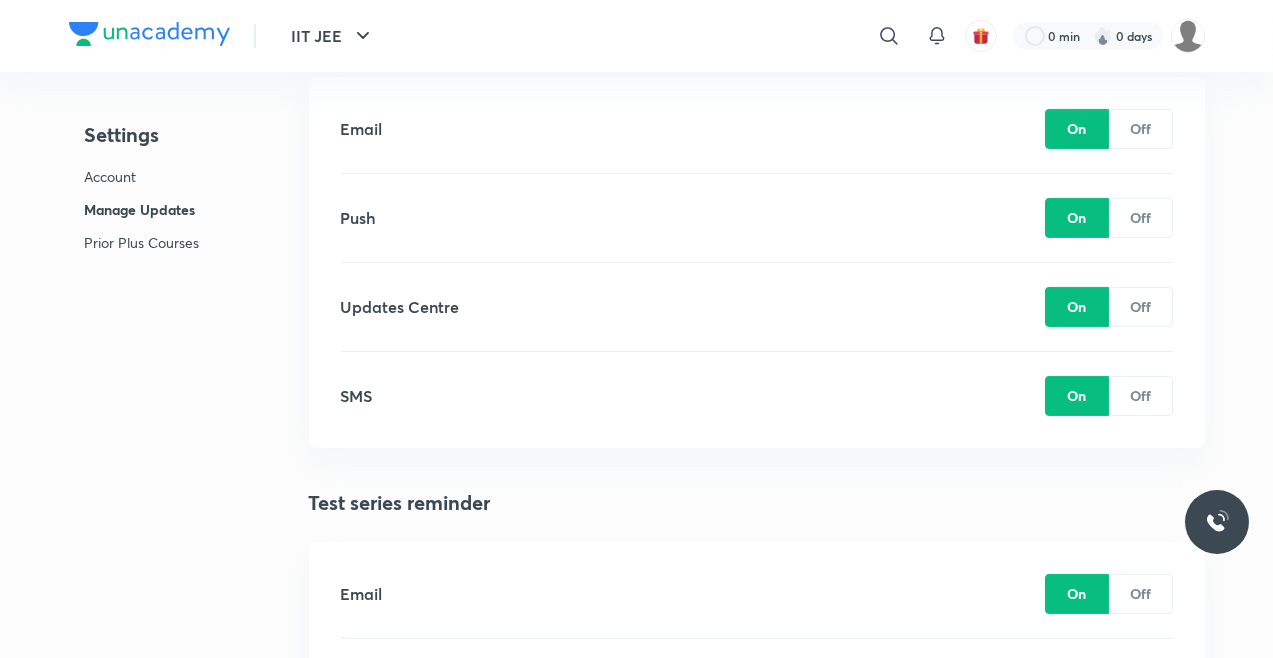 click on "Prior Plus Courses" at bounding box center (142, 242) 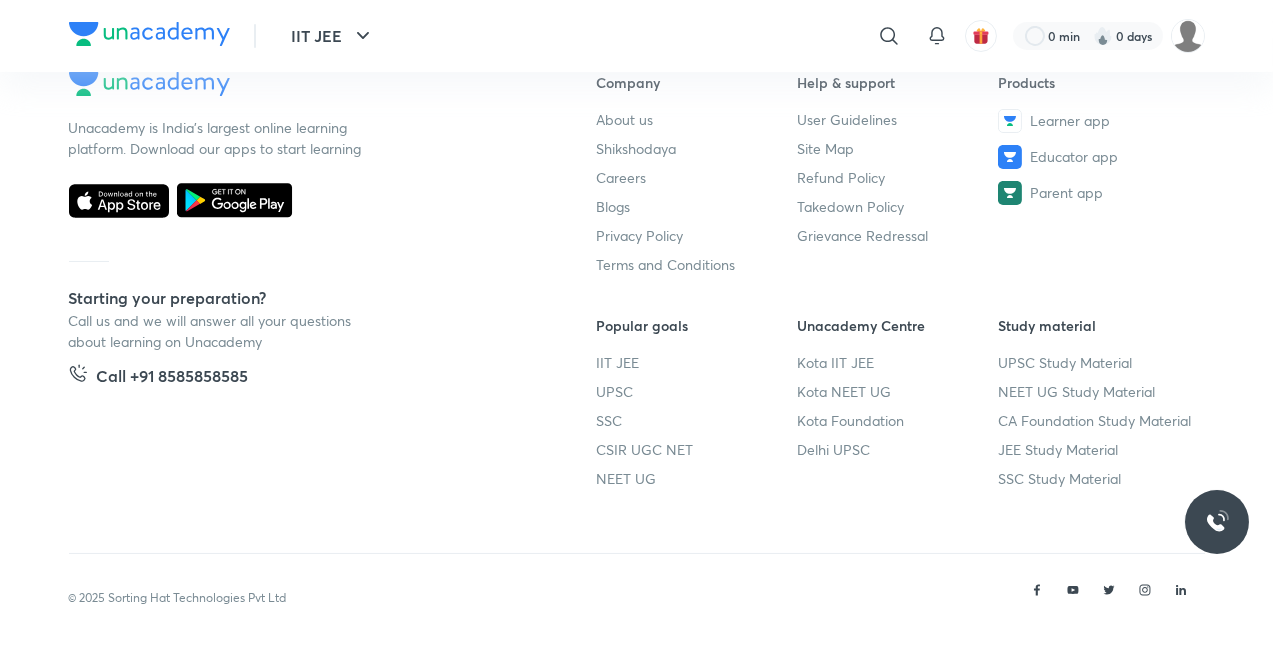scroll, scrollTop: 0, scrollLeft: 0, axis: both 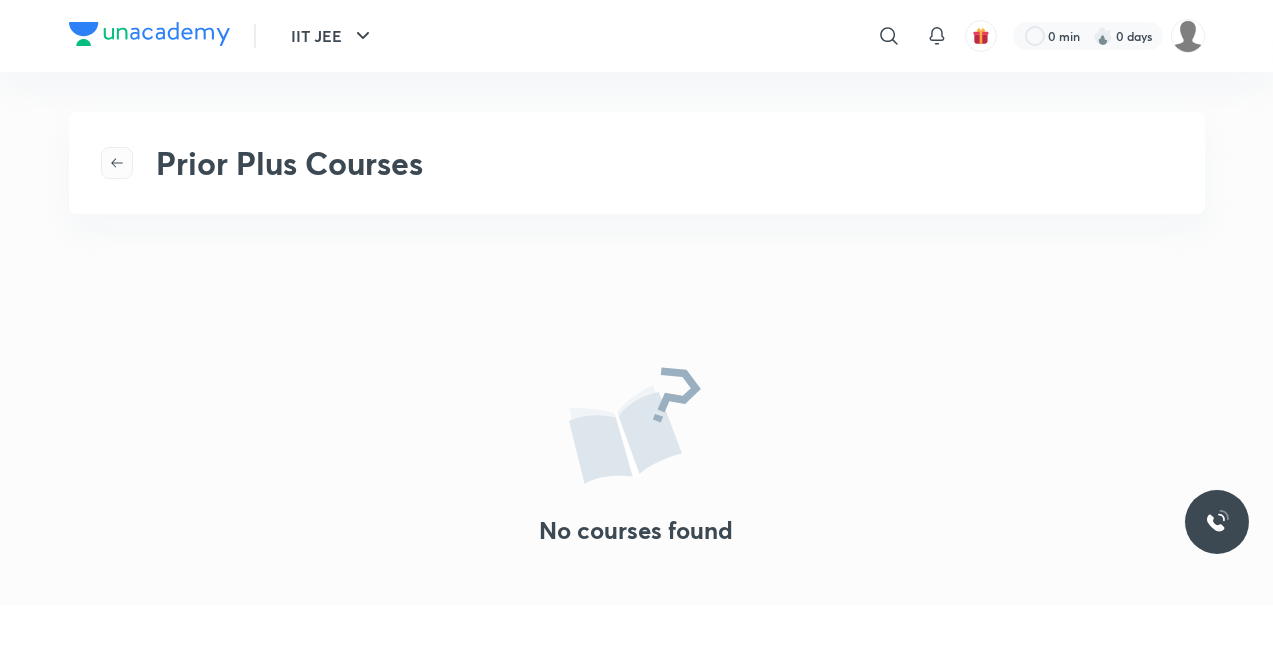 click at bounding box center [117, 163] 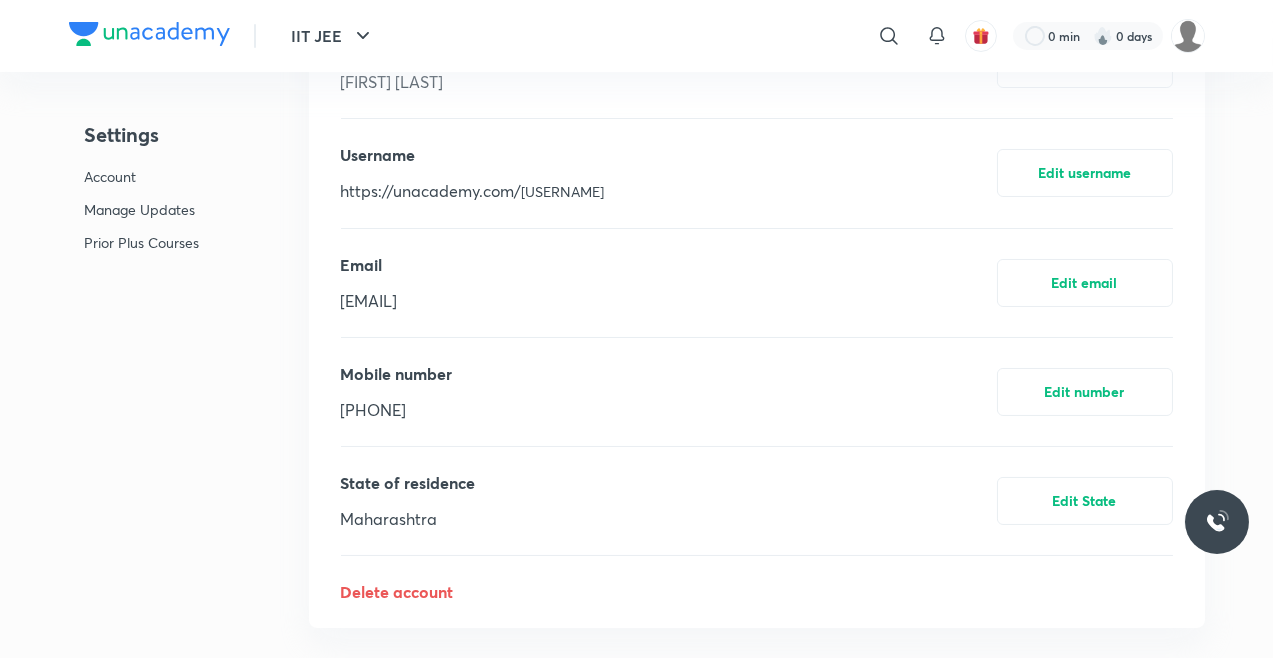 scroll, scrollTop: 4990, scrollLeft: 0, axis: vertical 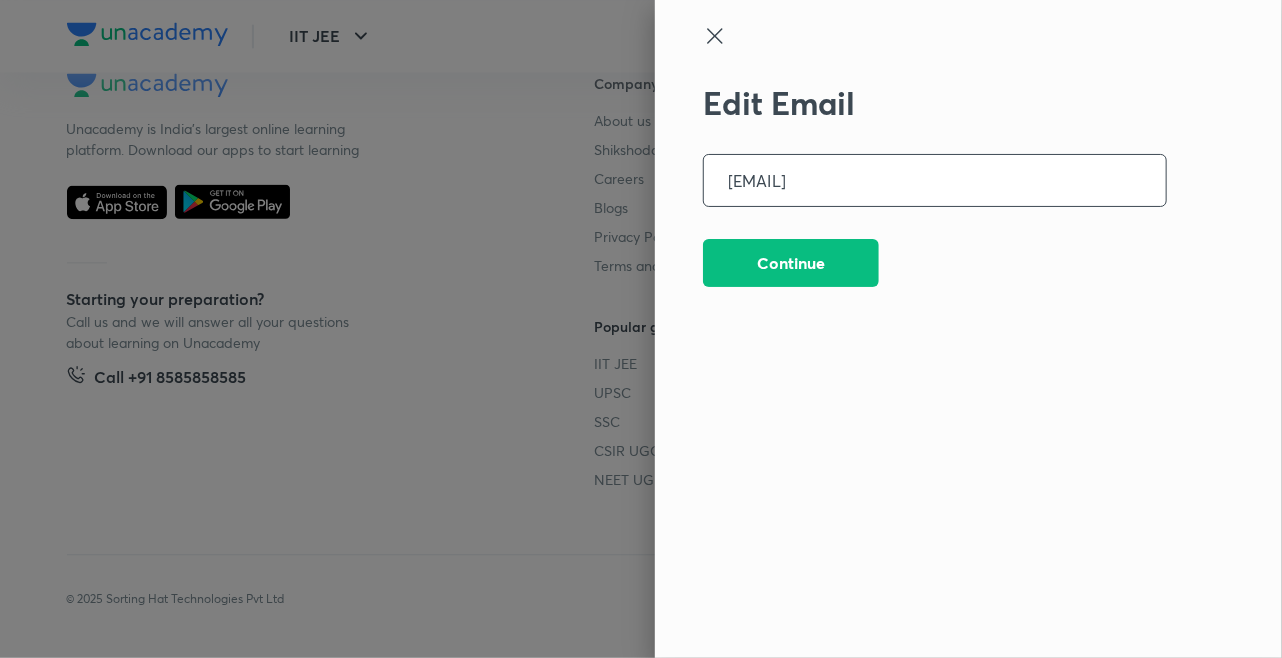 click 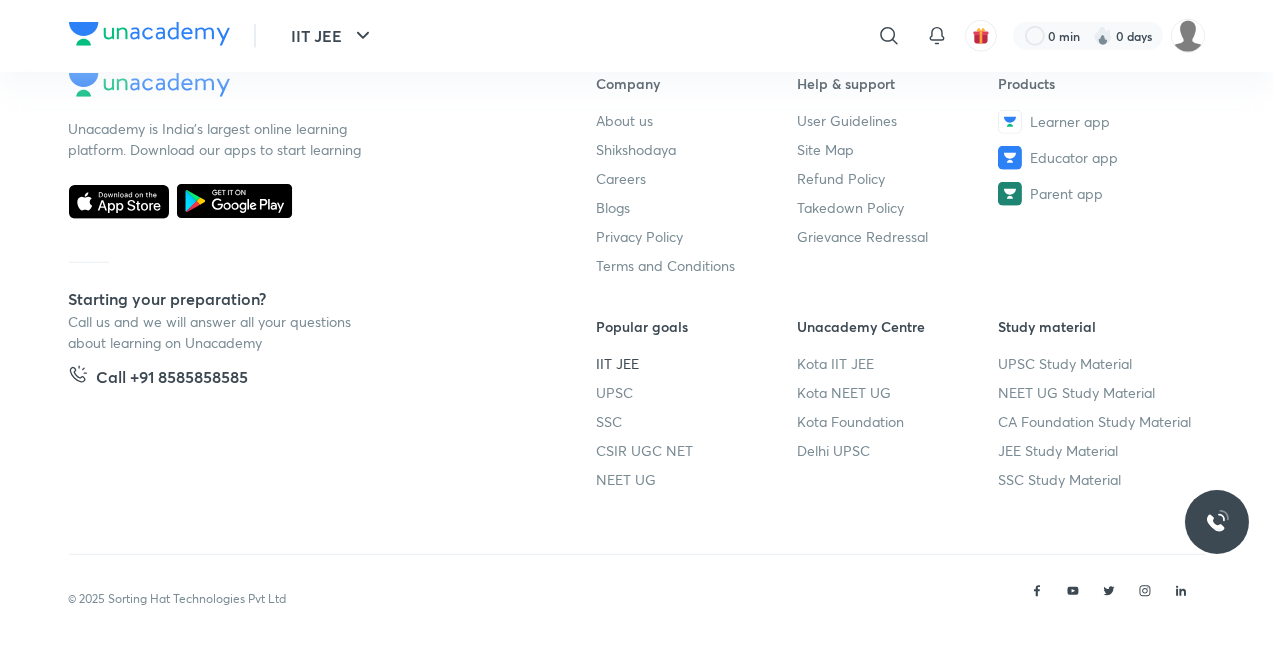 click on "IIT JEE" at bounding box center [697, 363] 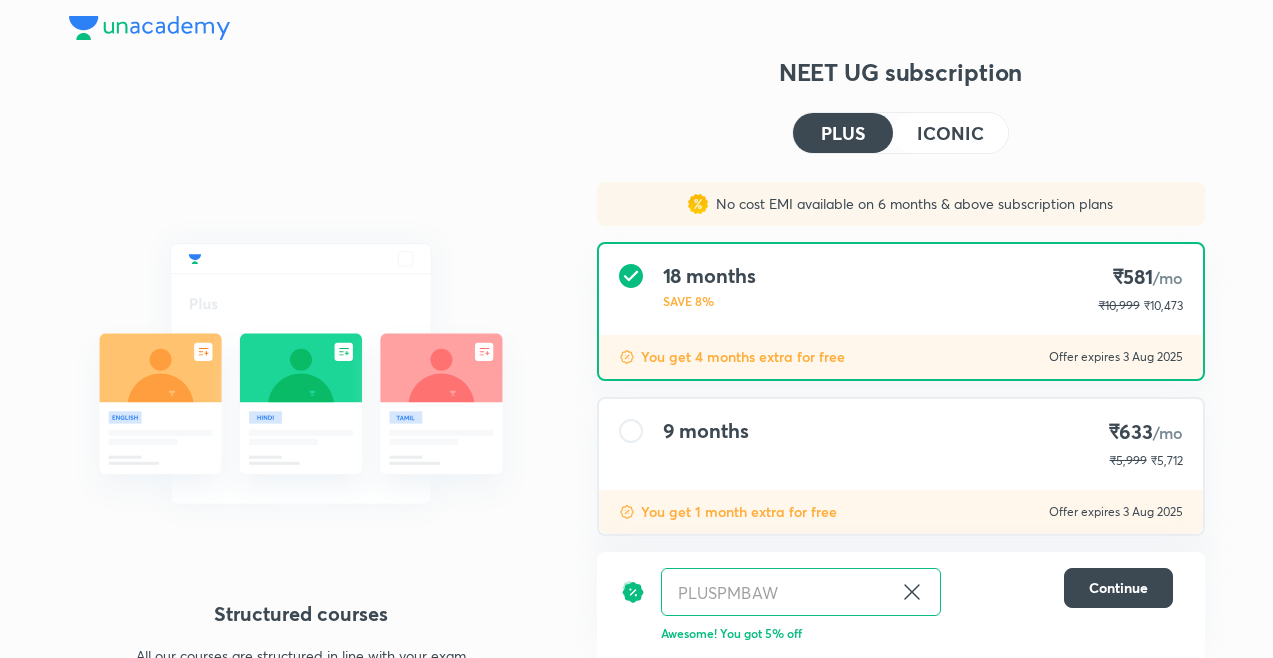 scroll, scrollTop: 0, scrollLeft: 0, axis: both 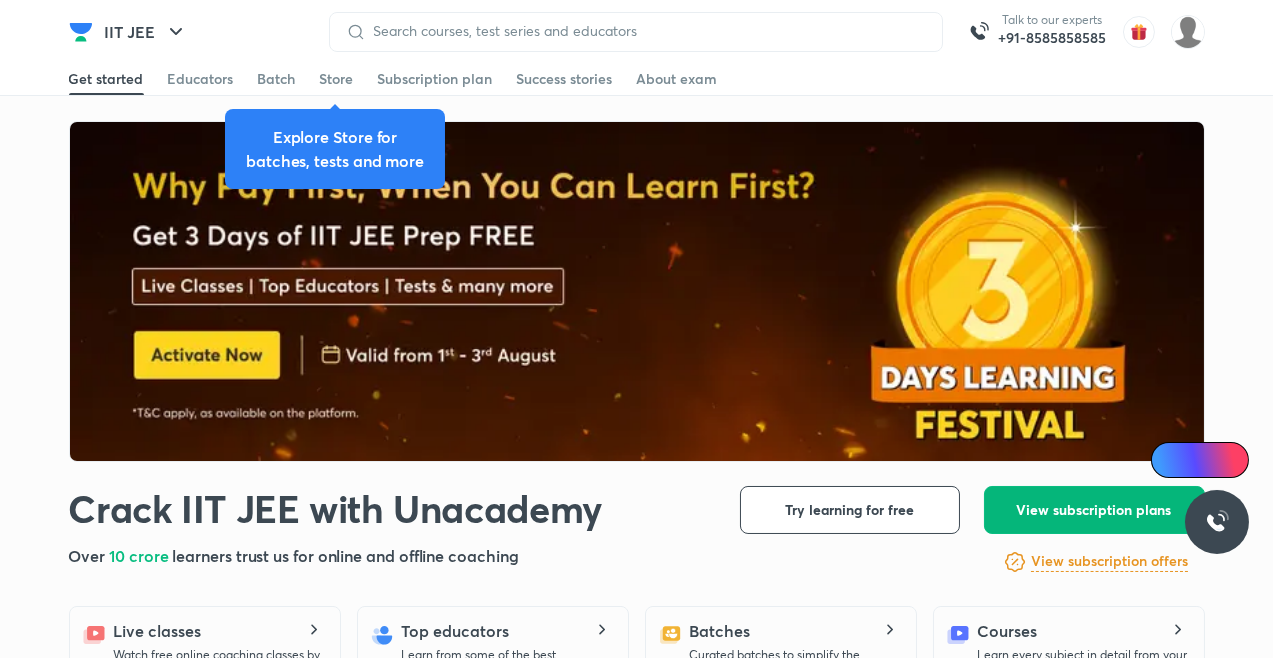 click on "View subscription plans" at bounding box center [1094, 510] 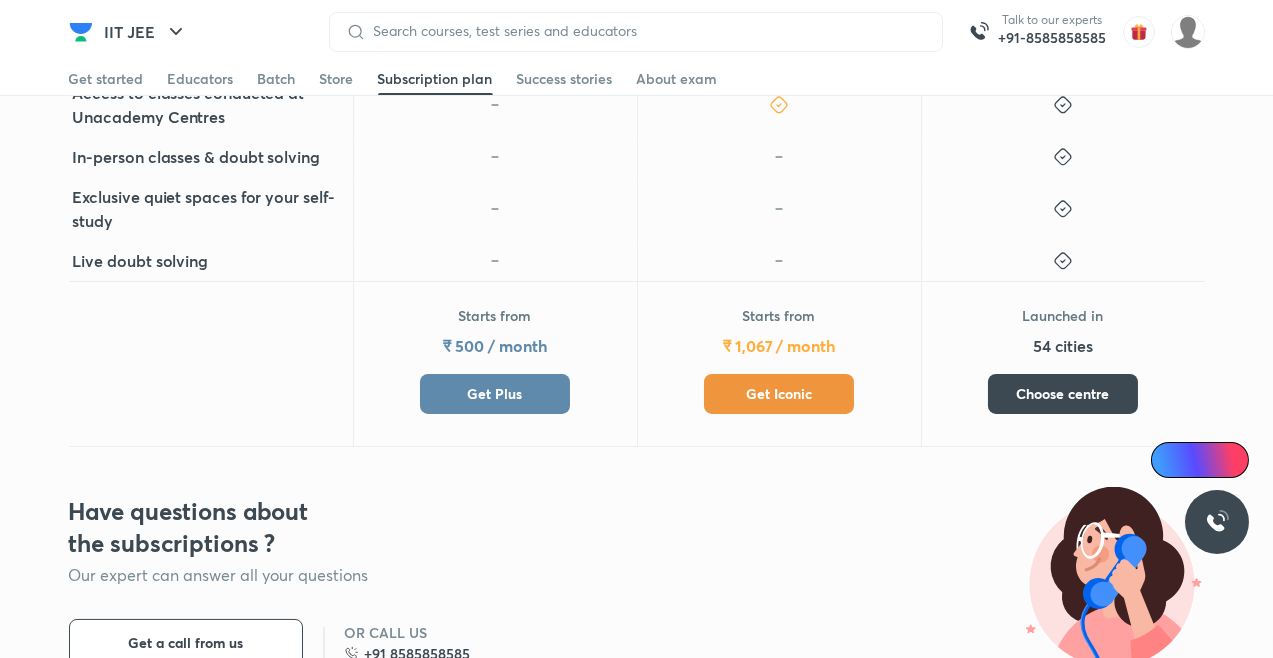 scroll, scrollTop: 909, scrollLeft: 0, axis: vertical 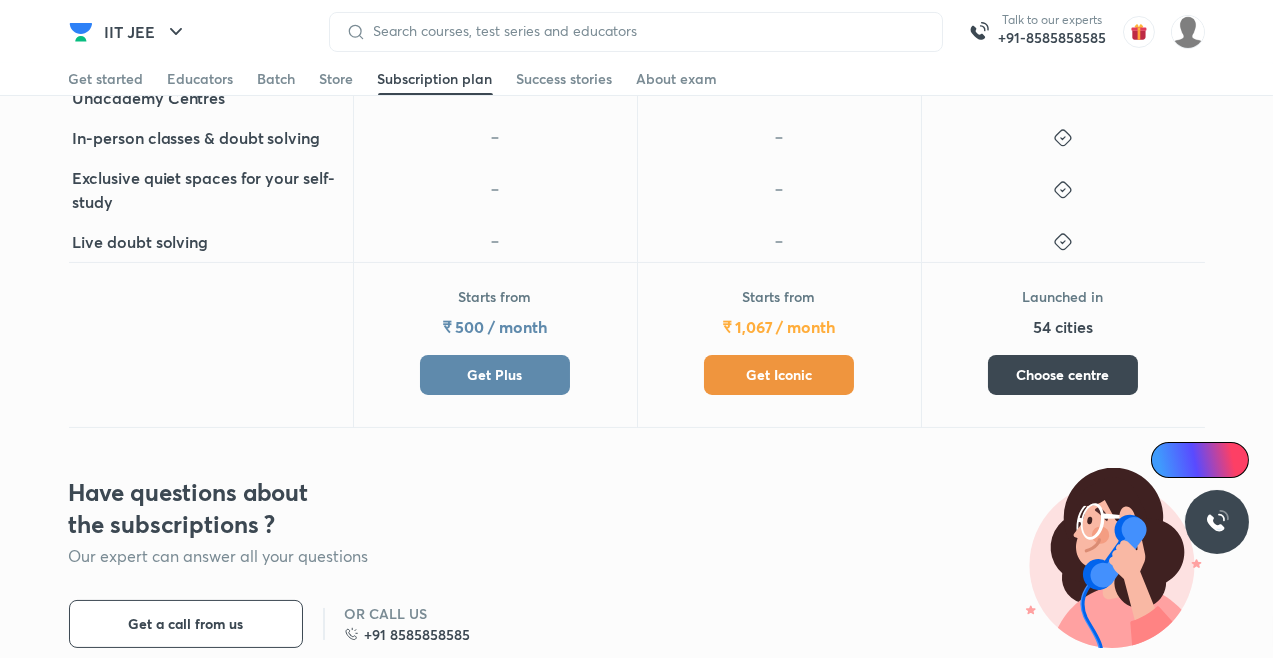 click on "Get Iconic" at bounding box center (779, 375) 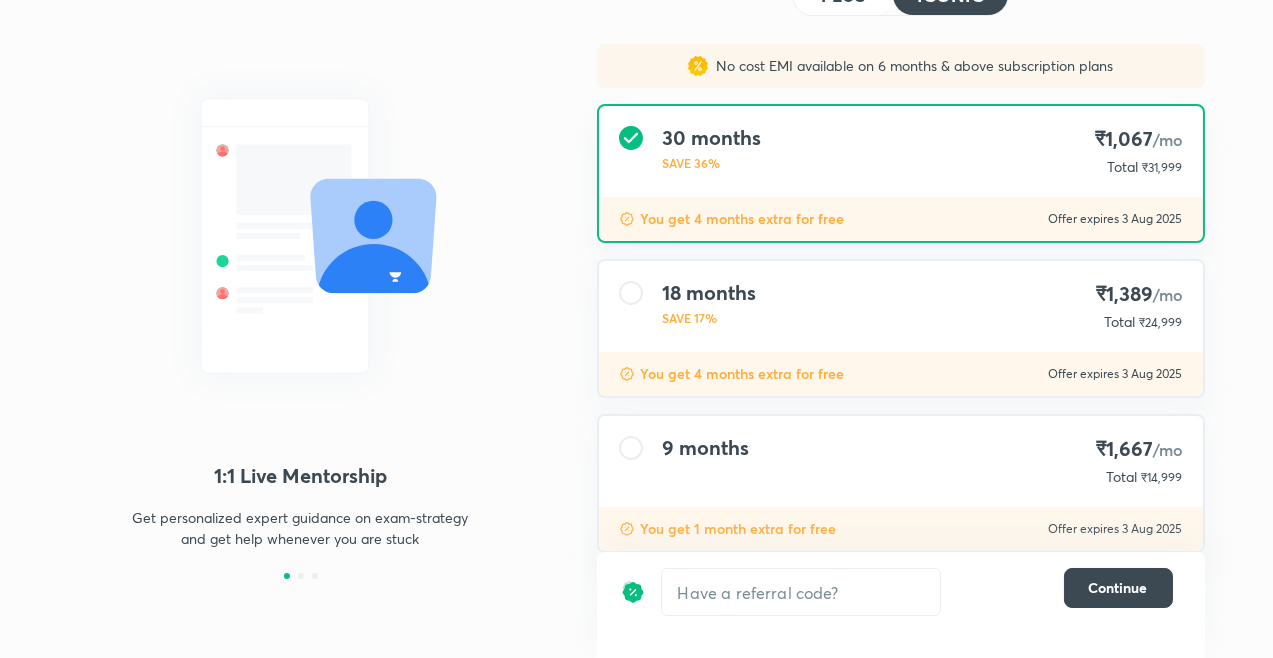 scroll, scrollTop: 179, scrollLeft: 0, axis: vertical 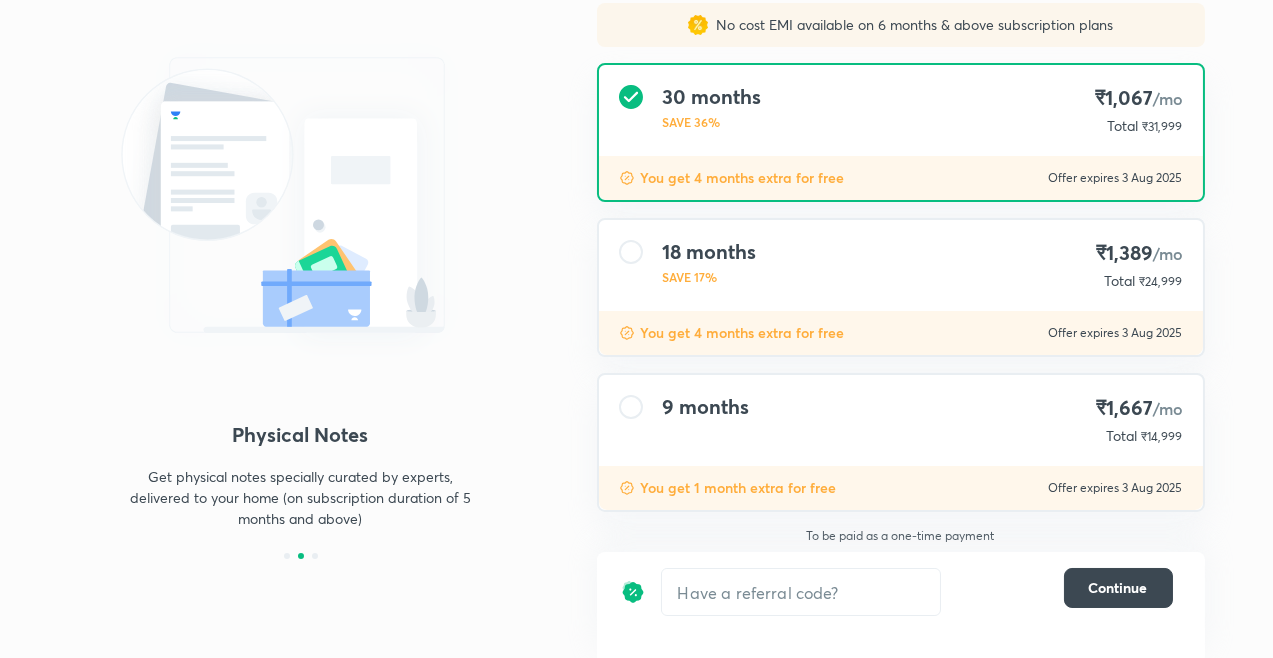 click on "9 months ₹1,667  /mo Total ₹14,999" at bounding box center [901, 420] 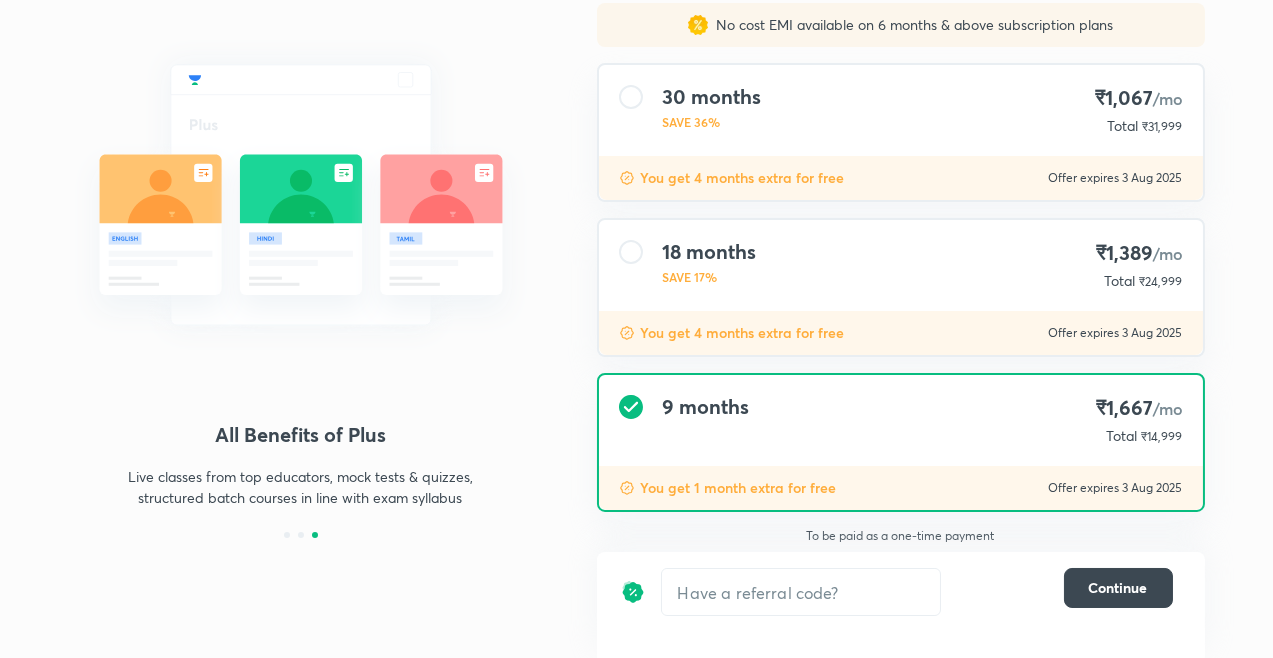 click on "​" at bounding box center (850, 592) 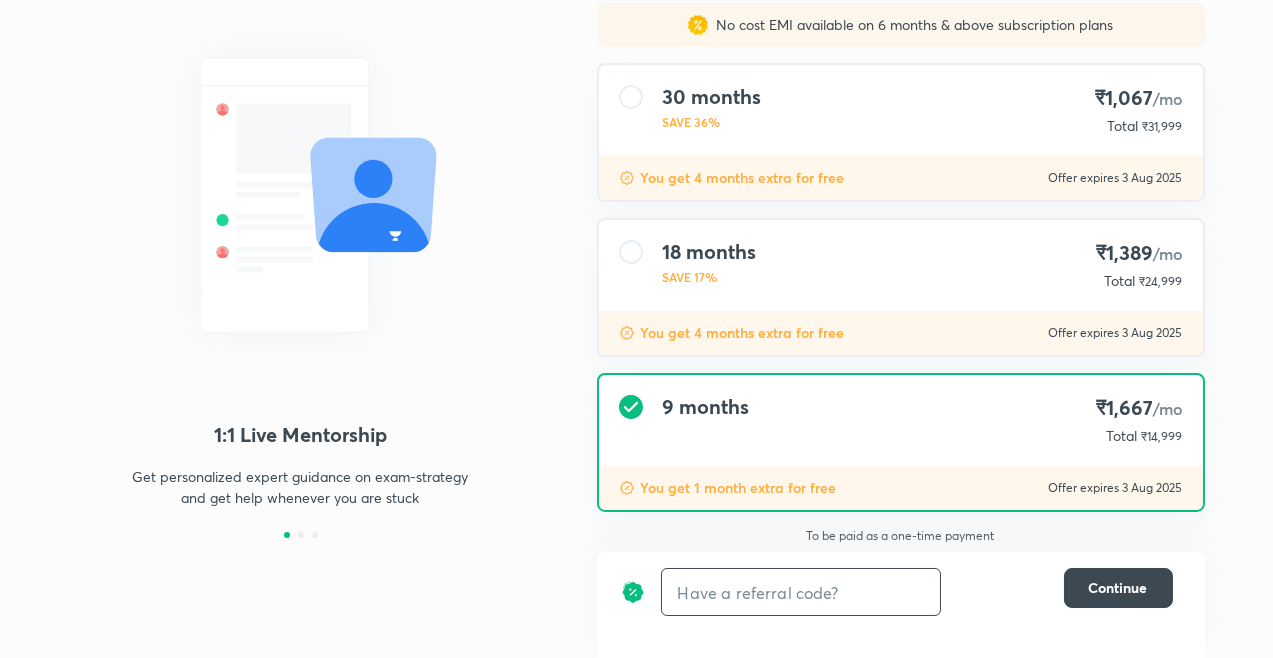 click at bounding box center (801, 592) 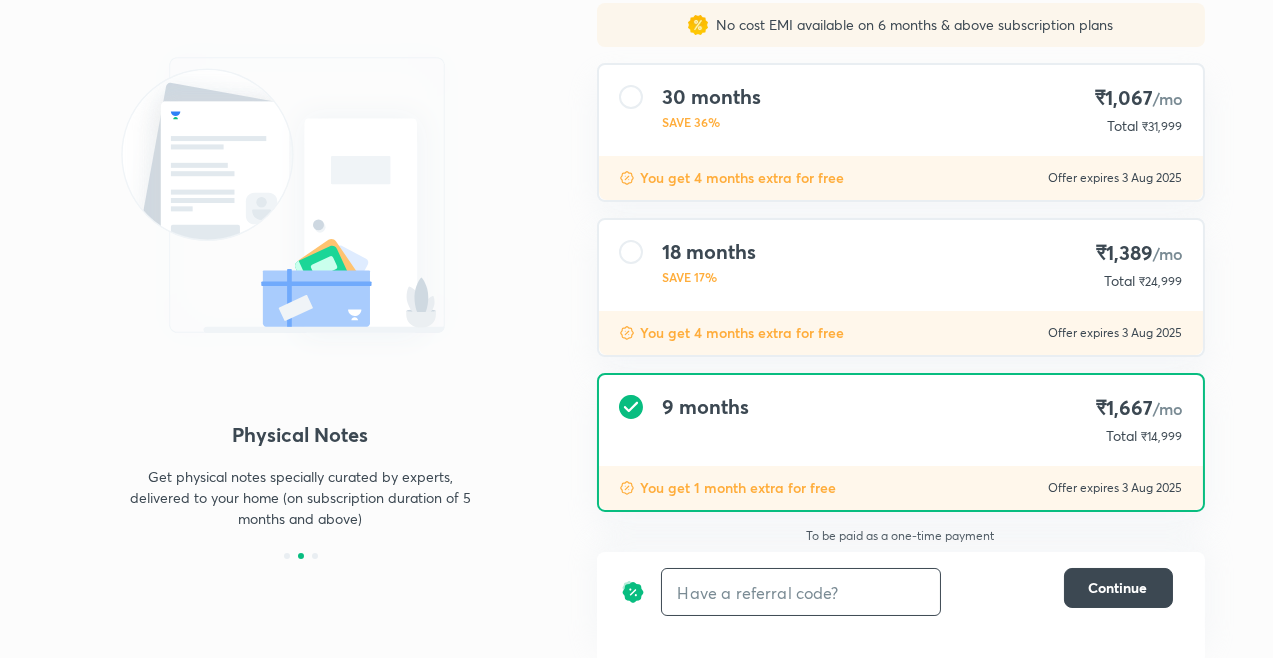 paste on "PLUSPMBAW" 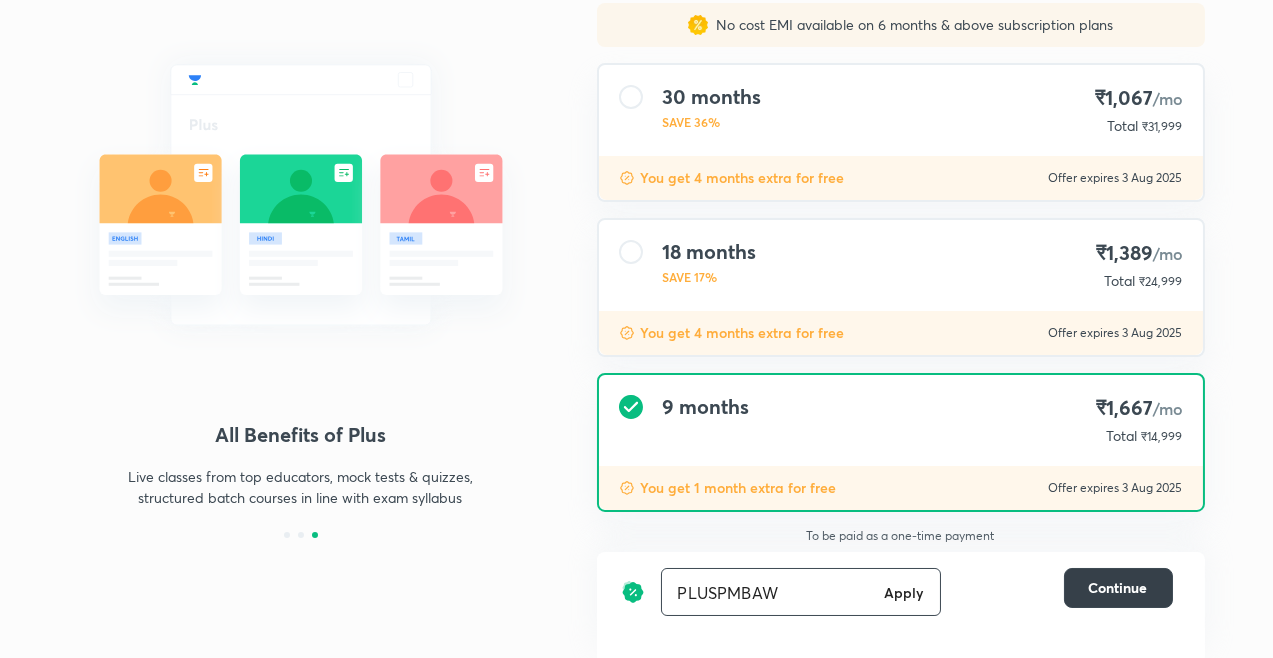 type on "PLUSPMBAW" 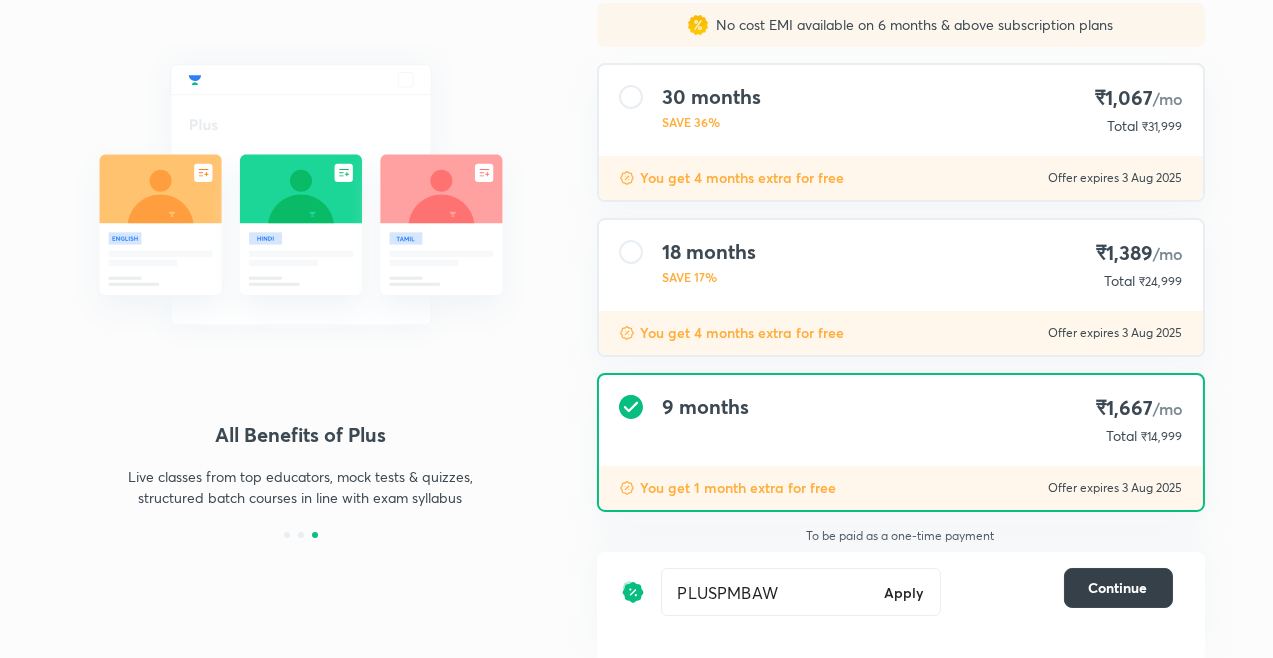 click on "Continue" at bounding box center (1118, 588) 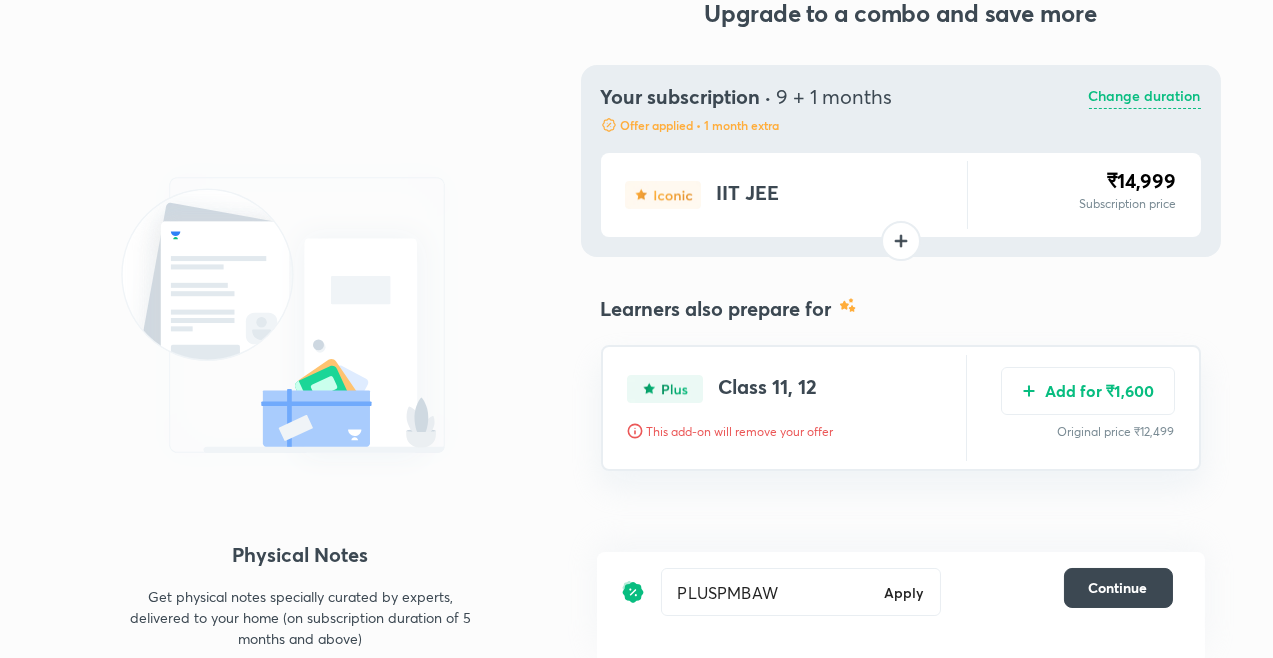 click at bounding box center (901, 241) 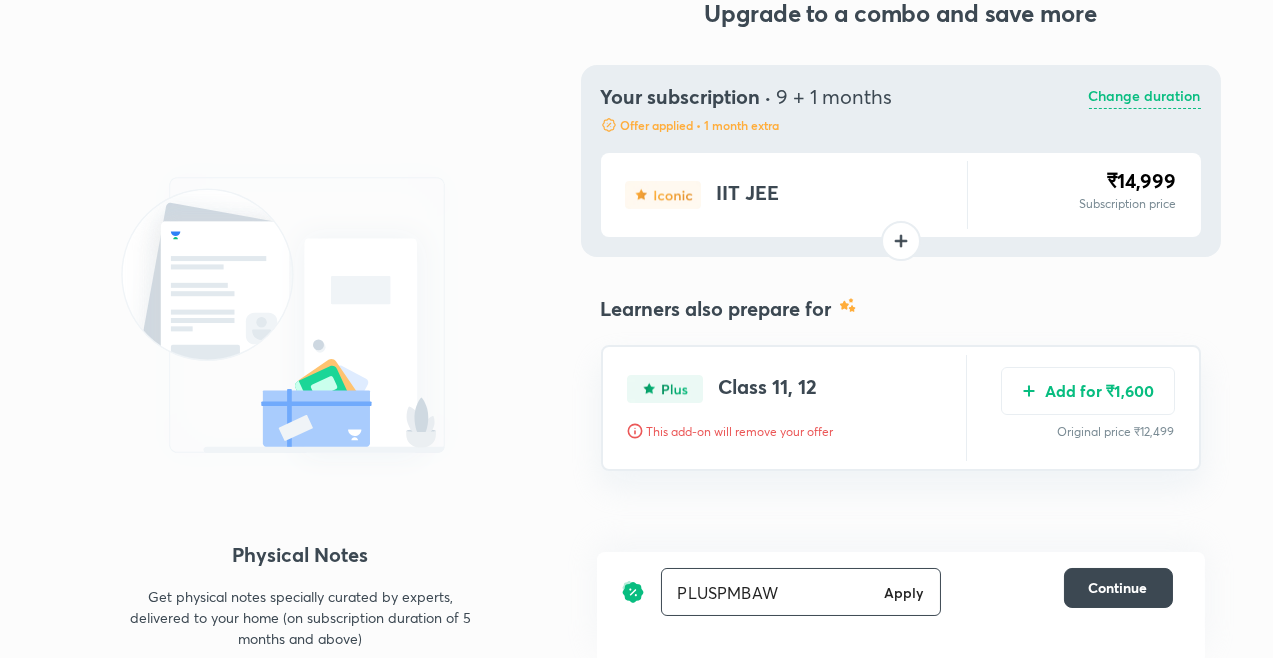 scroll, scrollTop: 0, scrollLeft: 0, axis: both 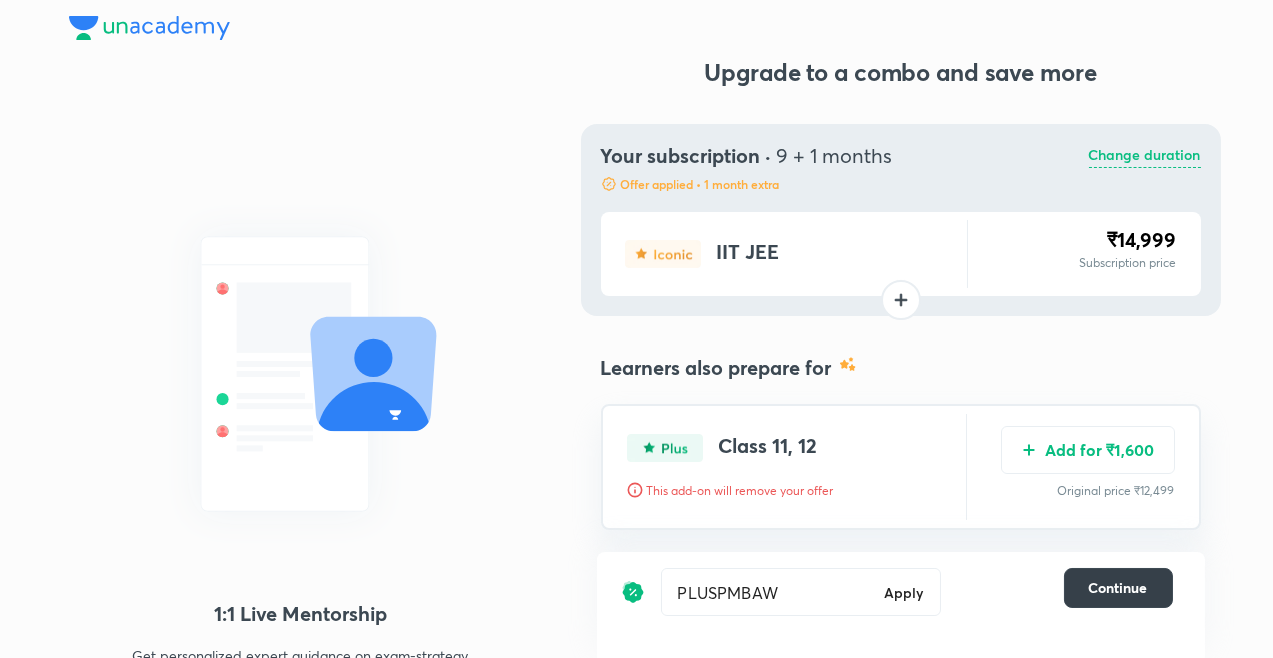 click on "Continue" at bounding box center (1118, 588) 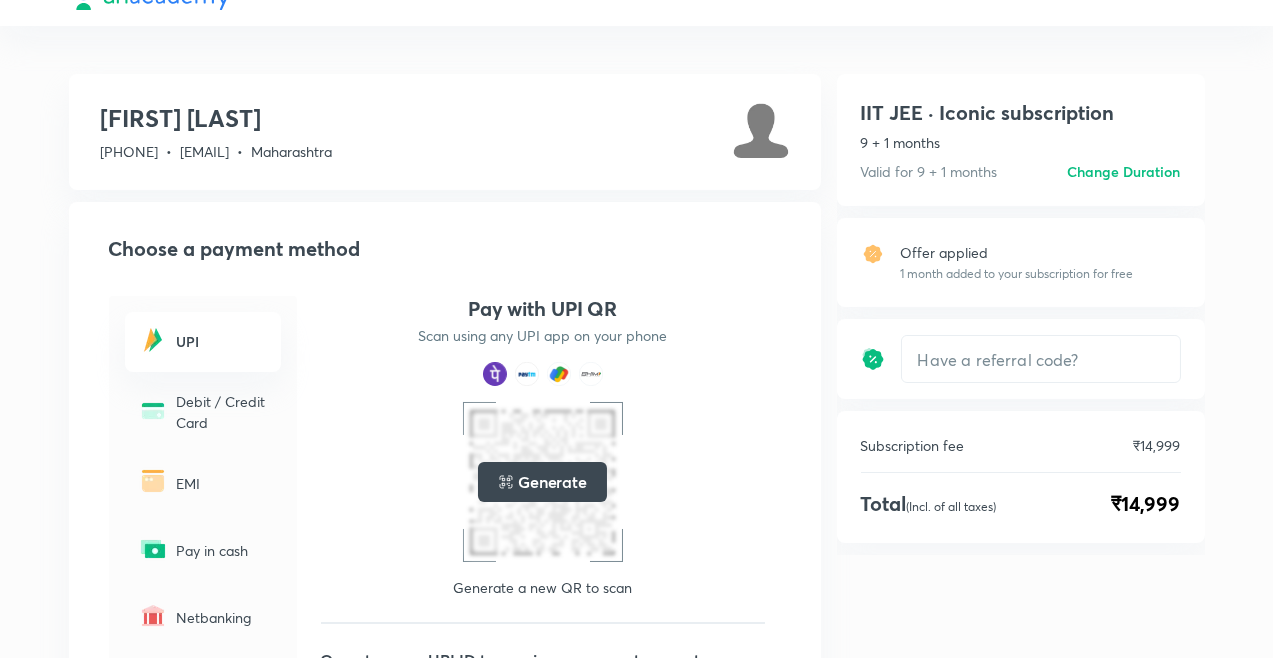 scroll, scrollTop: 0, scrollLeft: 0, axis: both 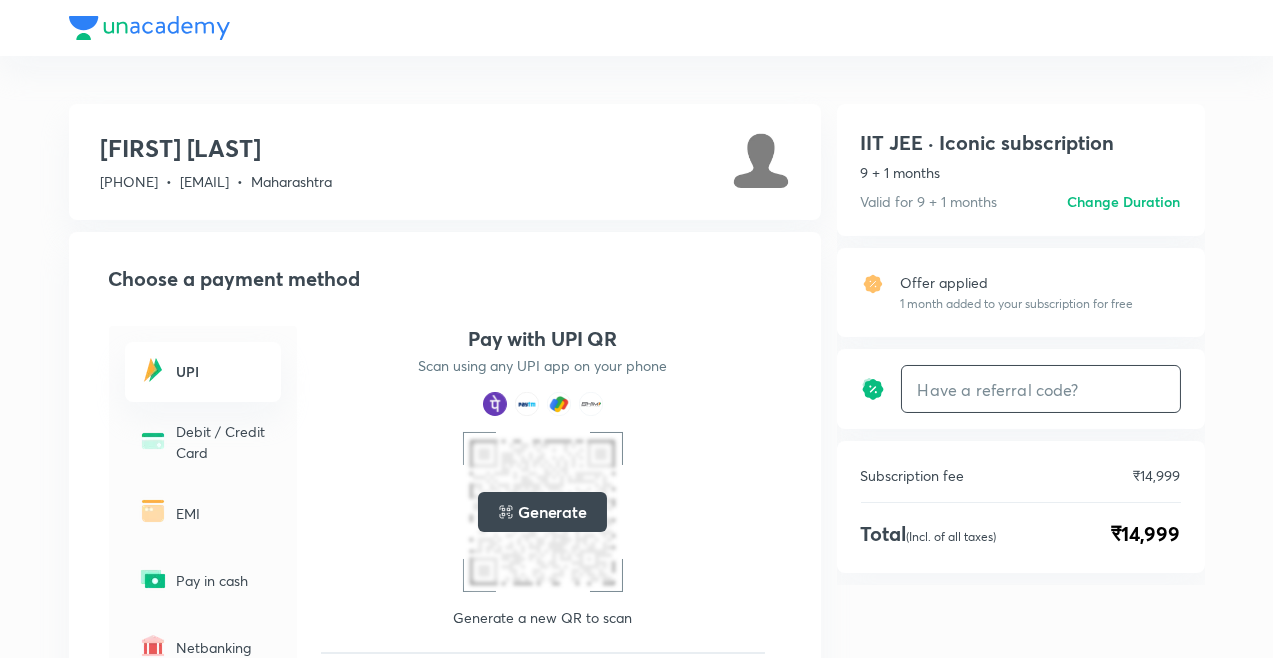 click at bounding box center [1041, 389] 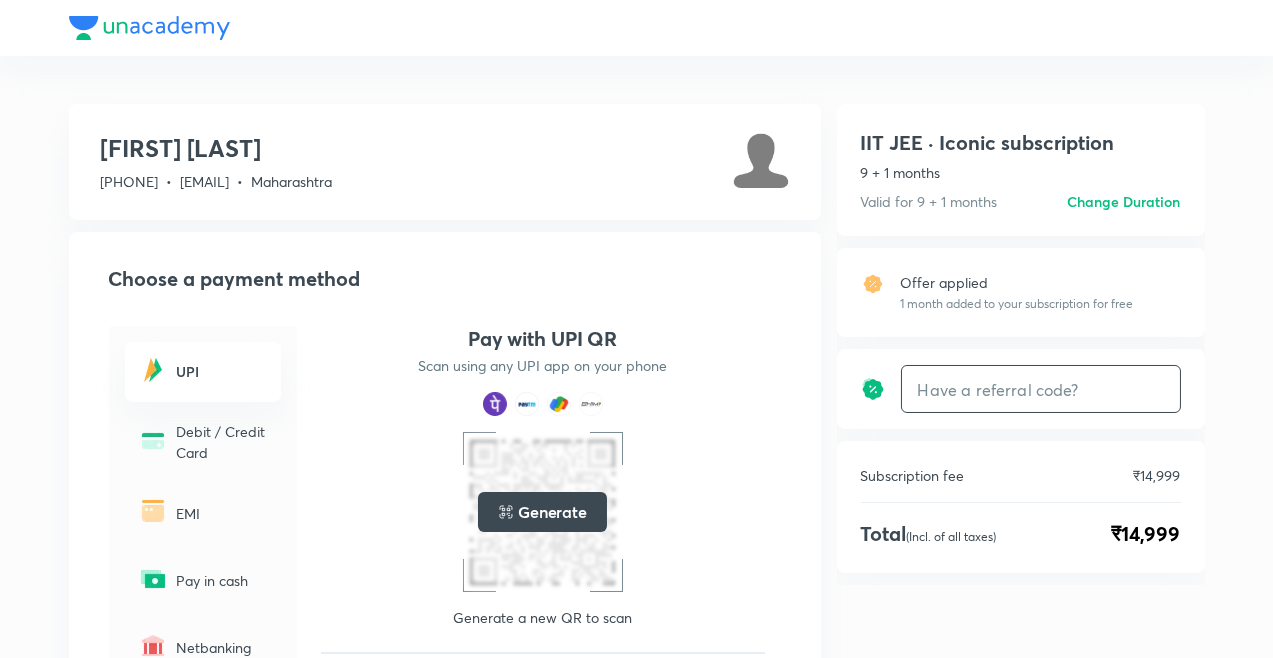 paste on "PLUSPMBAW" 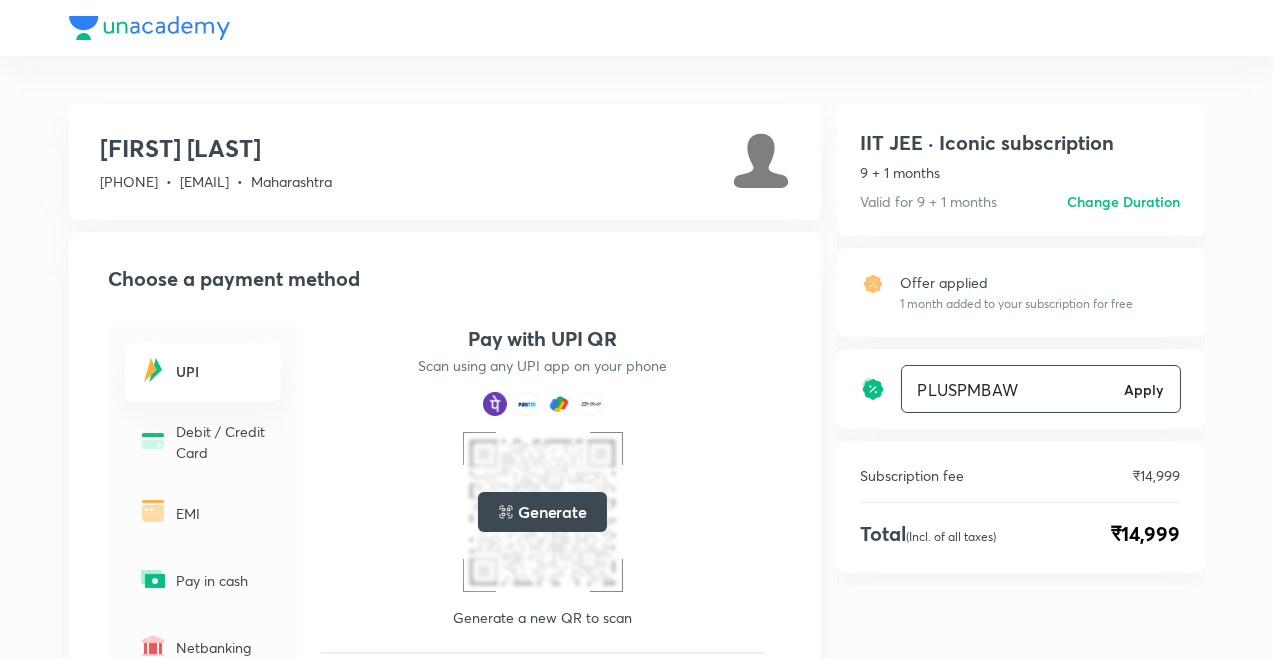 type on "PLUSPMBAW" 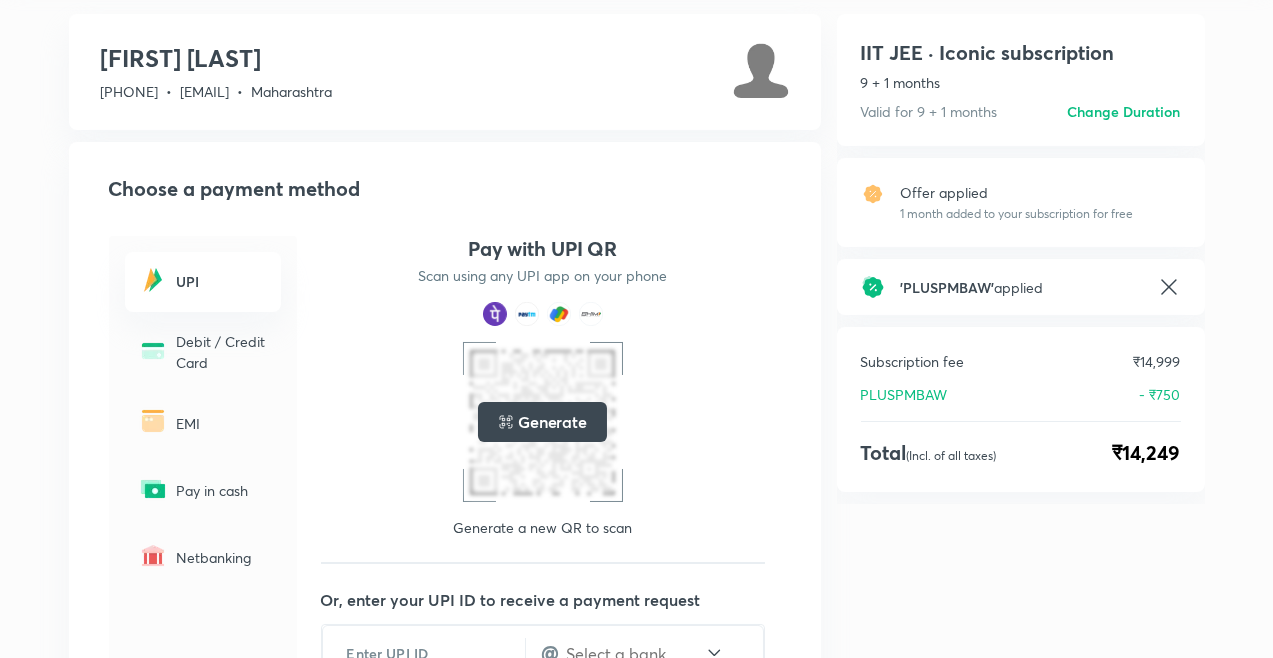 scroll, scrollTop: 182, scrollLeft: 0, axis: vertical 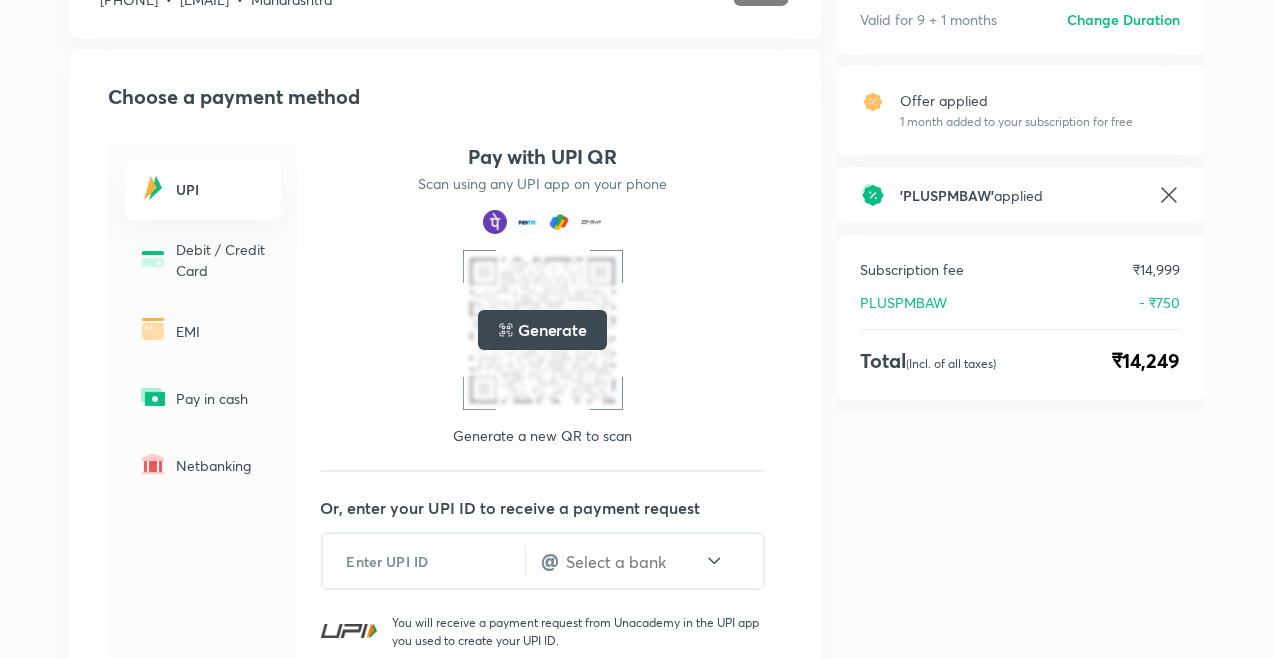 click on "Generate" at bounding box center [552, 330] 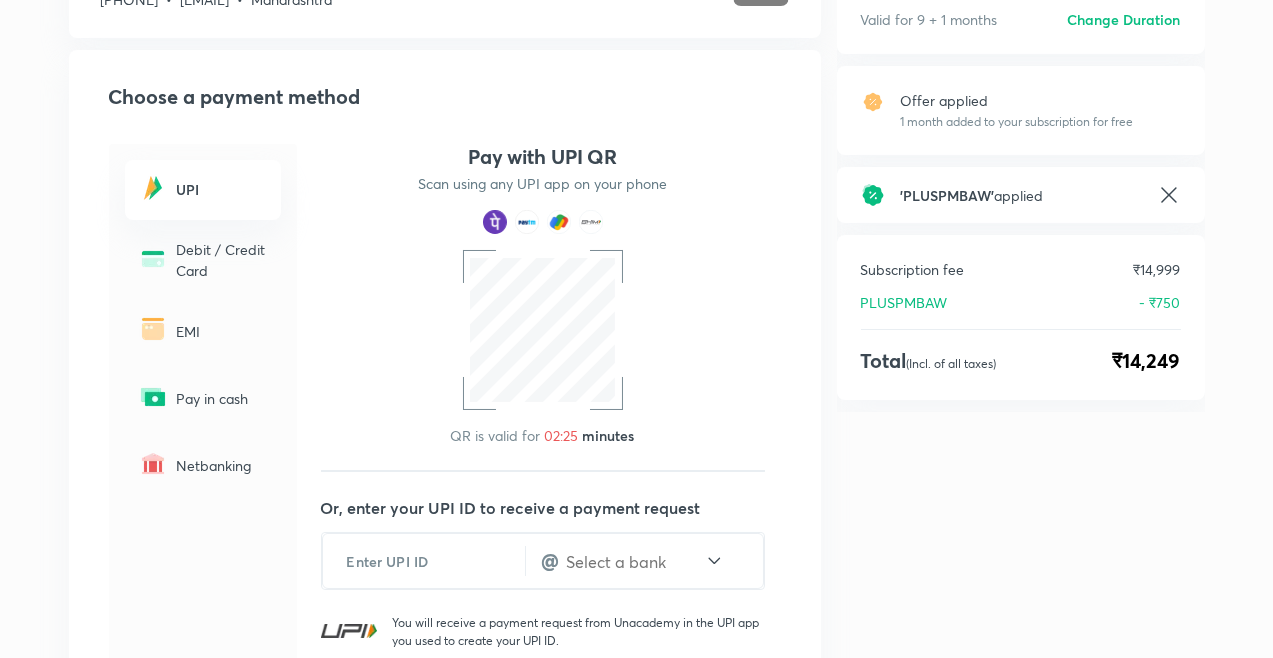 scroll, scrollTop: 0, scrollLeft: 0, axis: both 